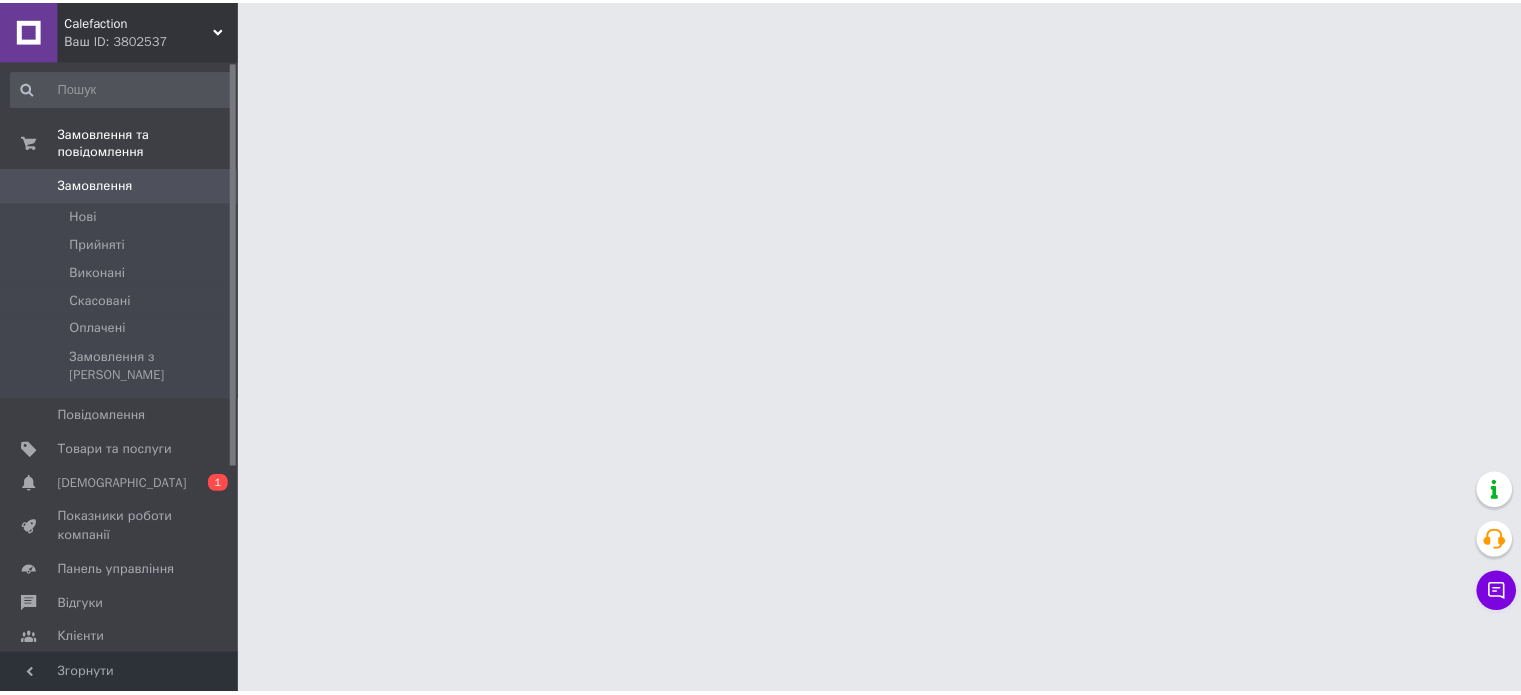 scroll, scrollTop: 0, scrollLeft: 0, axis: both 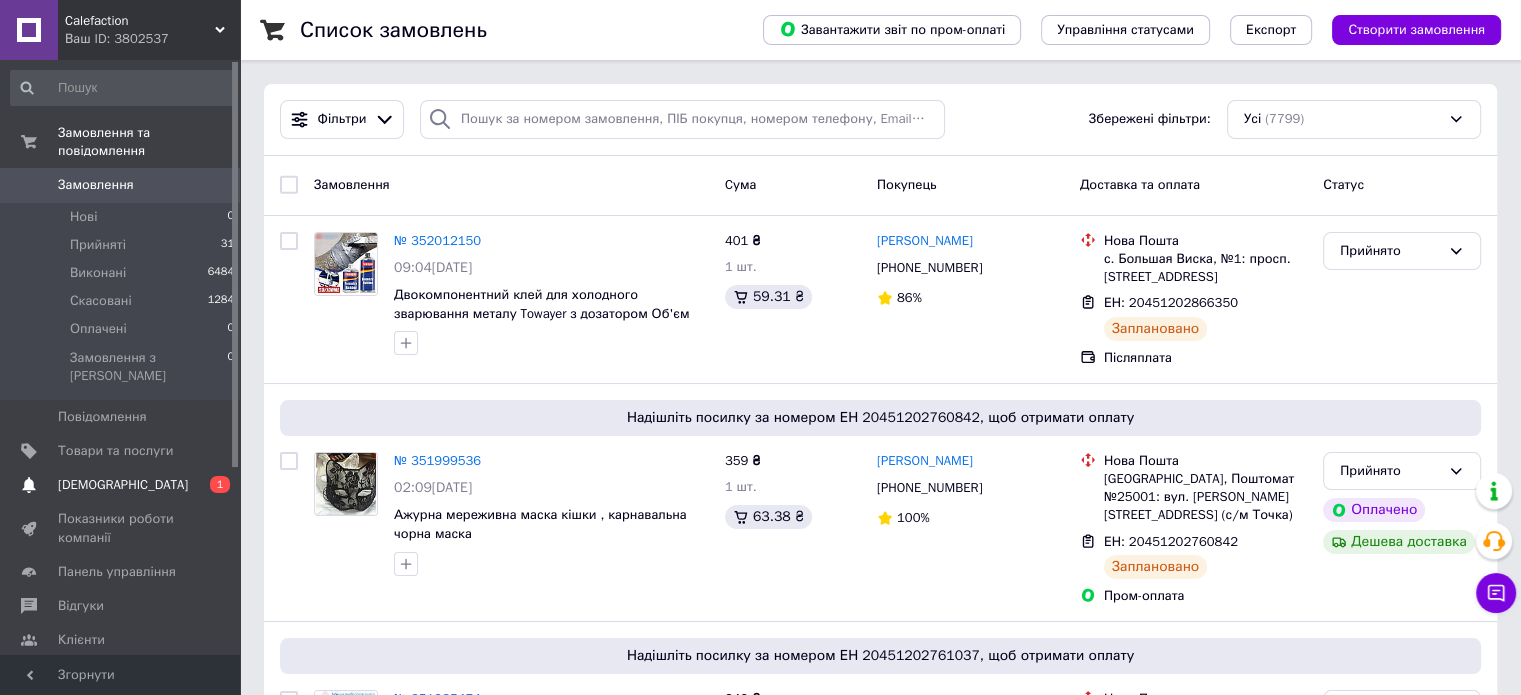 click on "[DEMOGRAPHIC_DATA]" at bounding box center [123, 485] 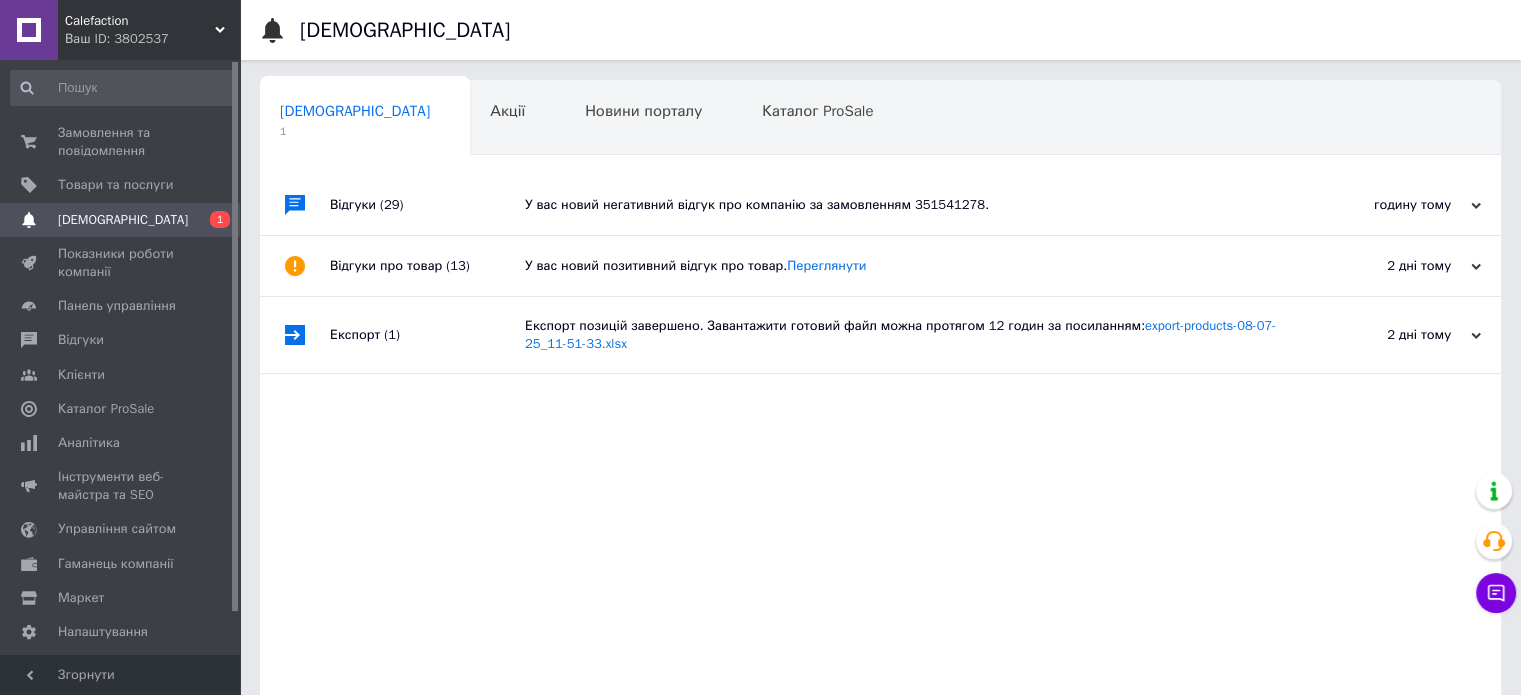 click on "У вас новий негативний відгук про компанію  за замовленням 351541278." at bounding box center (903, 205) 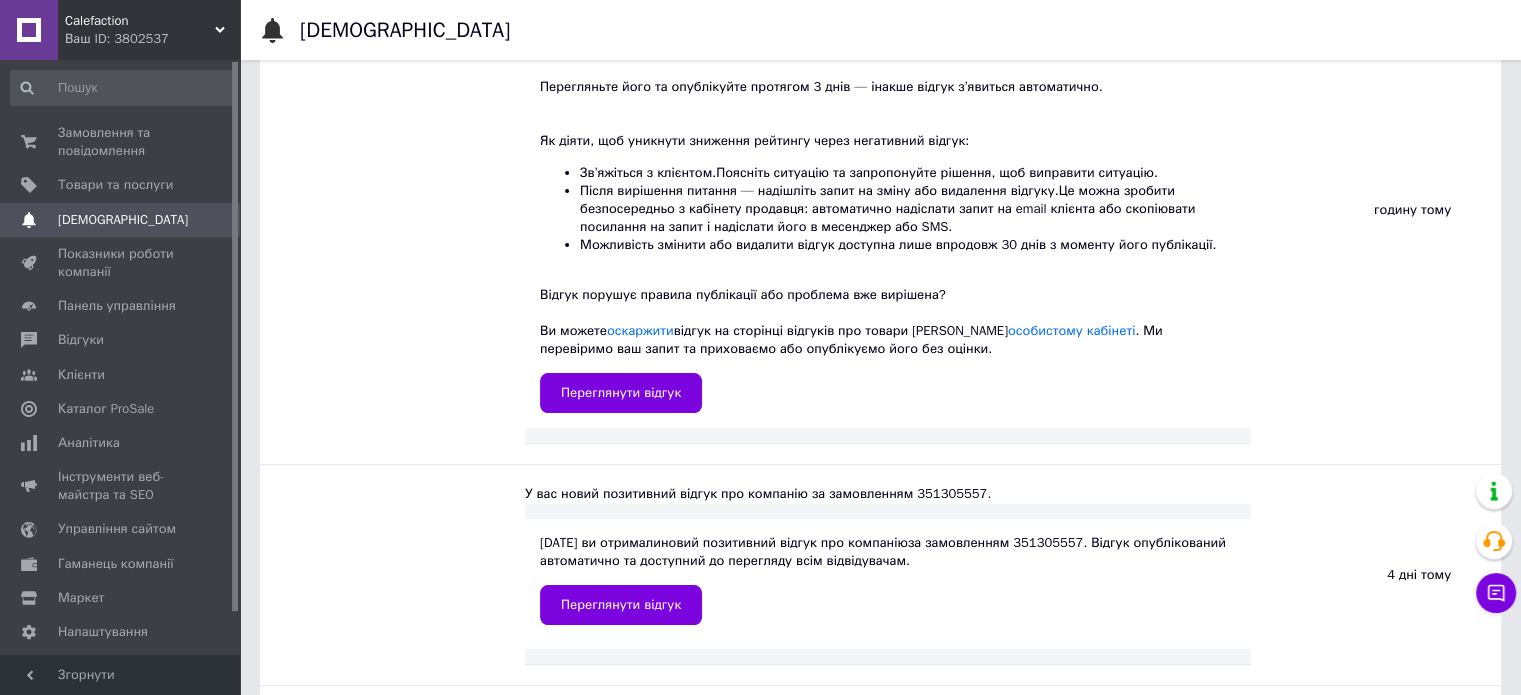 scroll, scrollTop: 300, scrollLeft: 0, axis: vertical 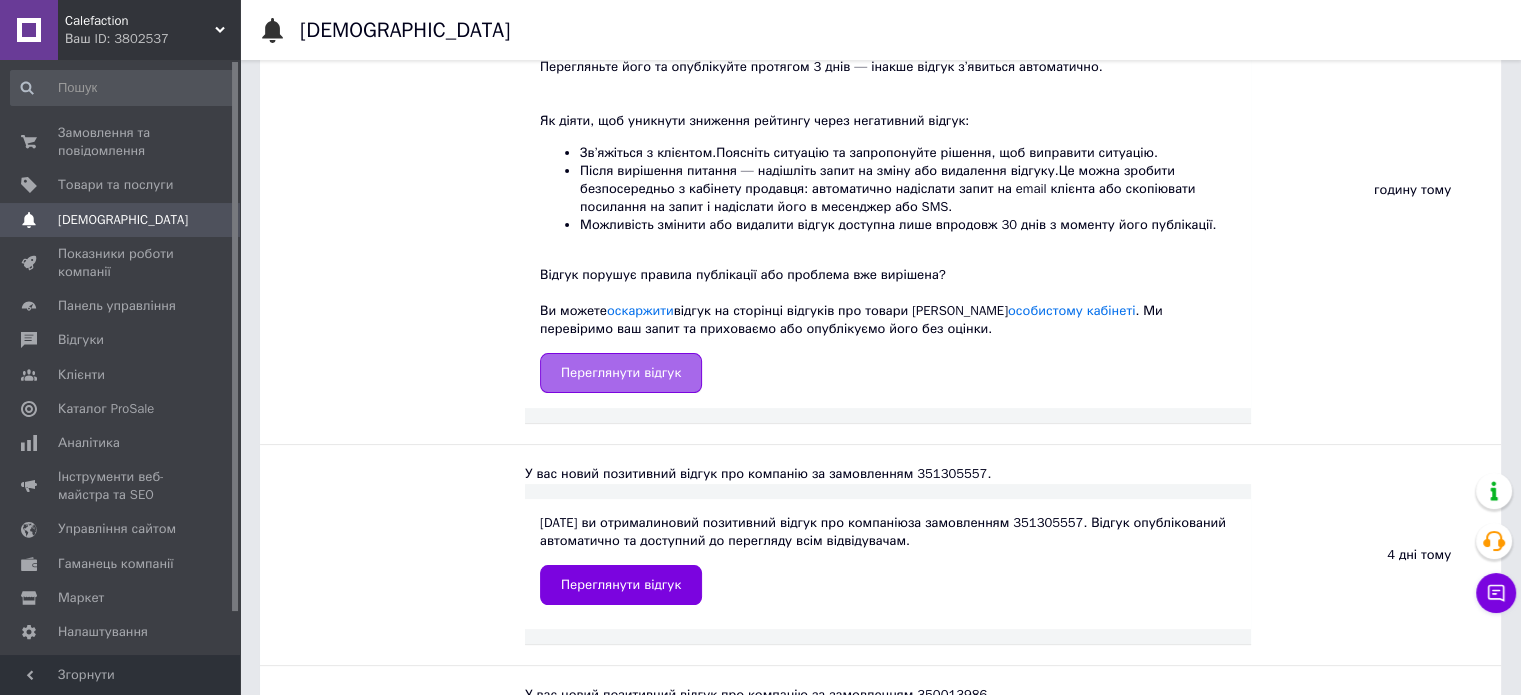 click on "Переглянути відгук" at bounding box center (621, 373) 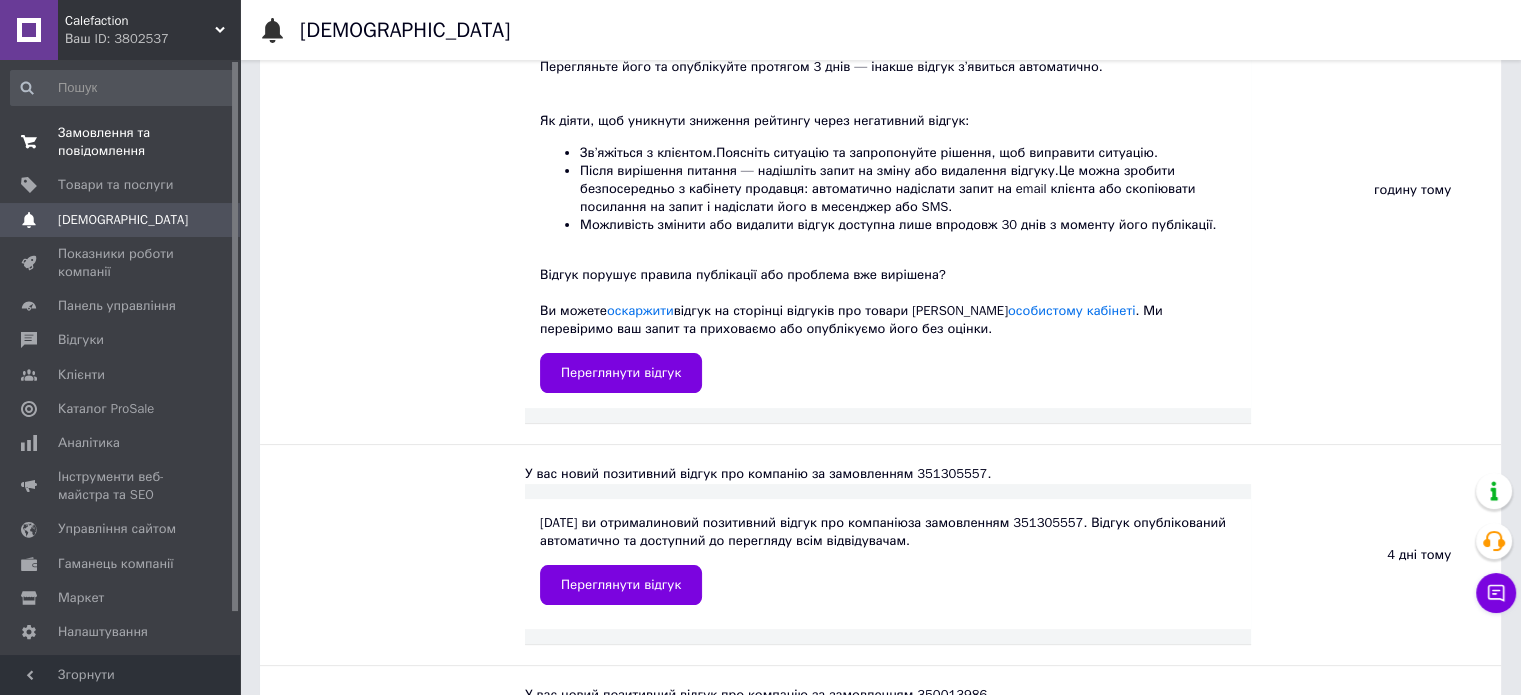 click on "Замовлення та повідомлення" at bounding box center [121, 142] 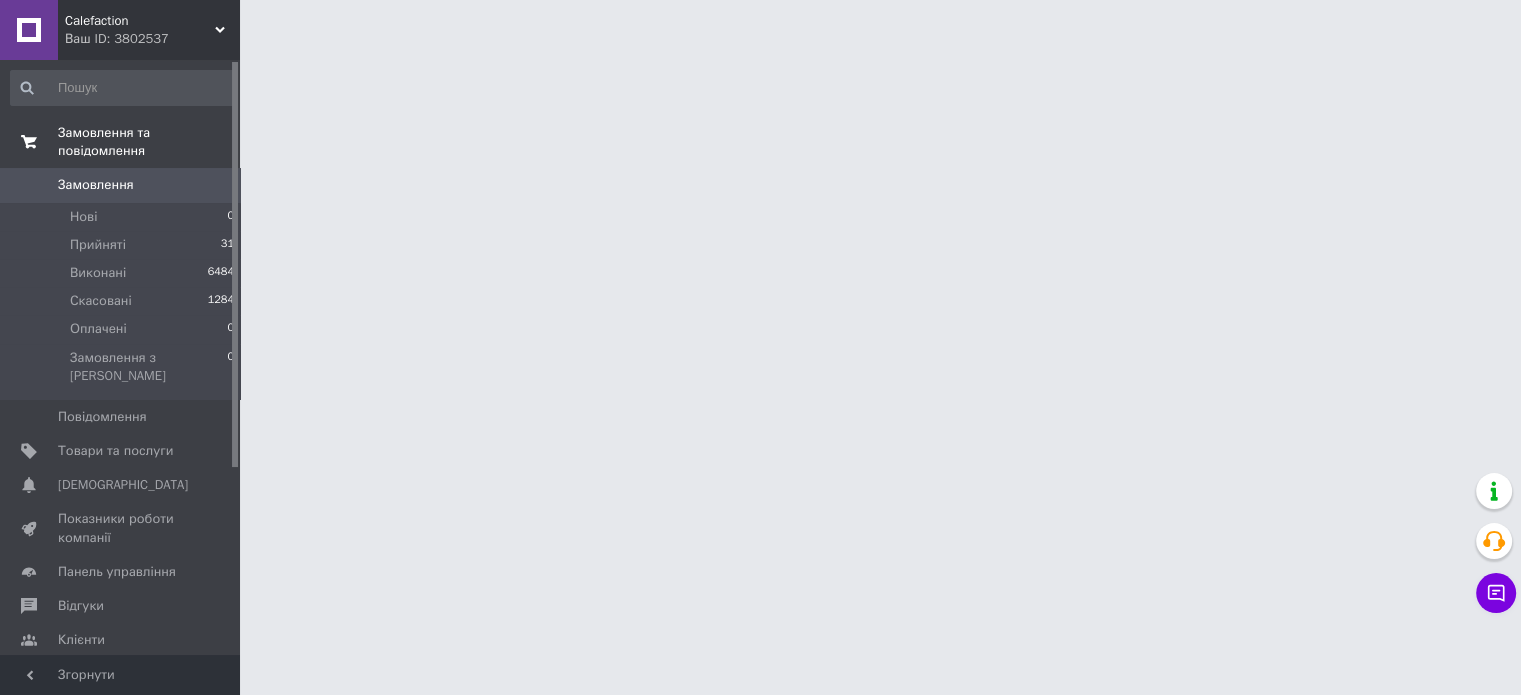 scroll, scrollTop: 0, scrollLeft: 0, axis: both 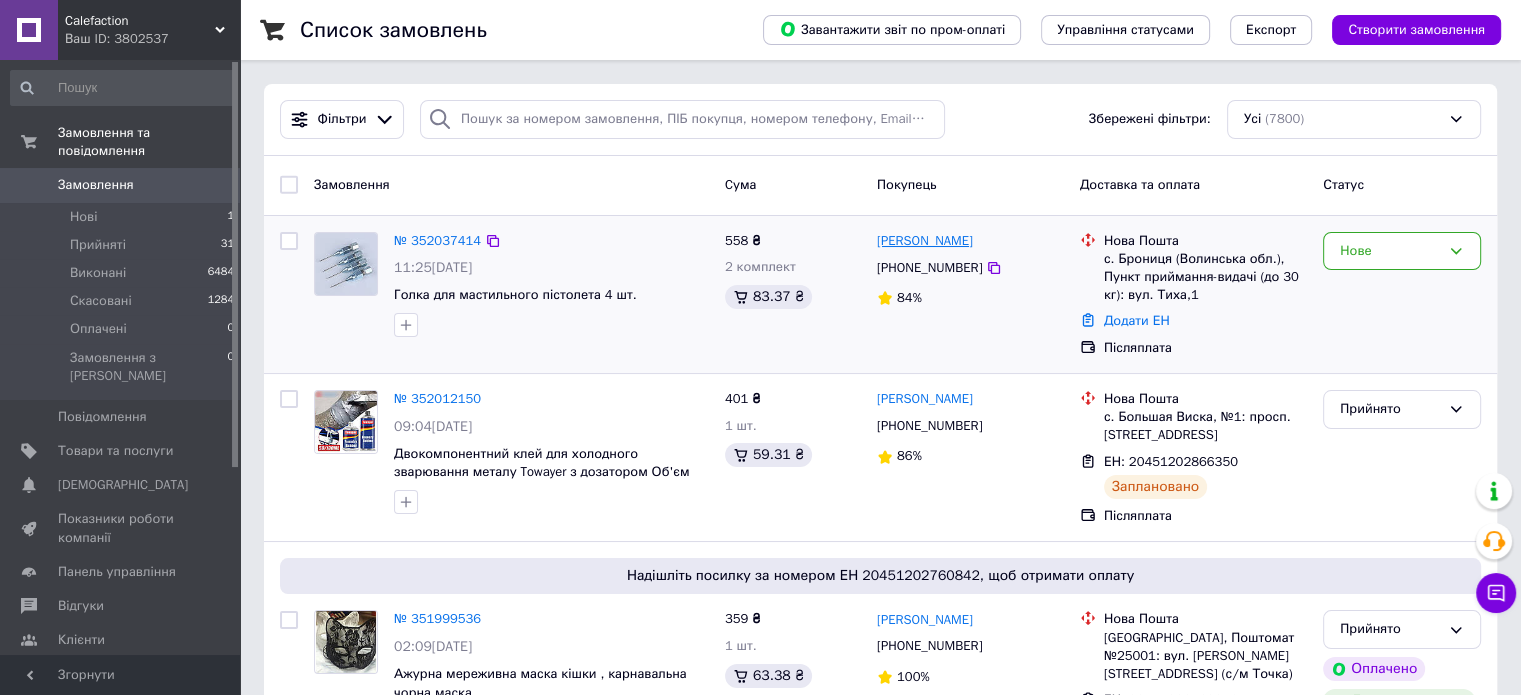 click on "[PERSON_NAME]" at bounding box center [925, 241] 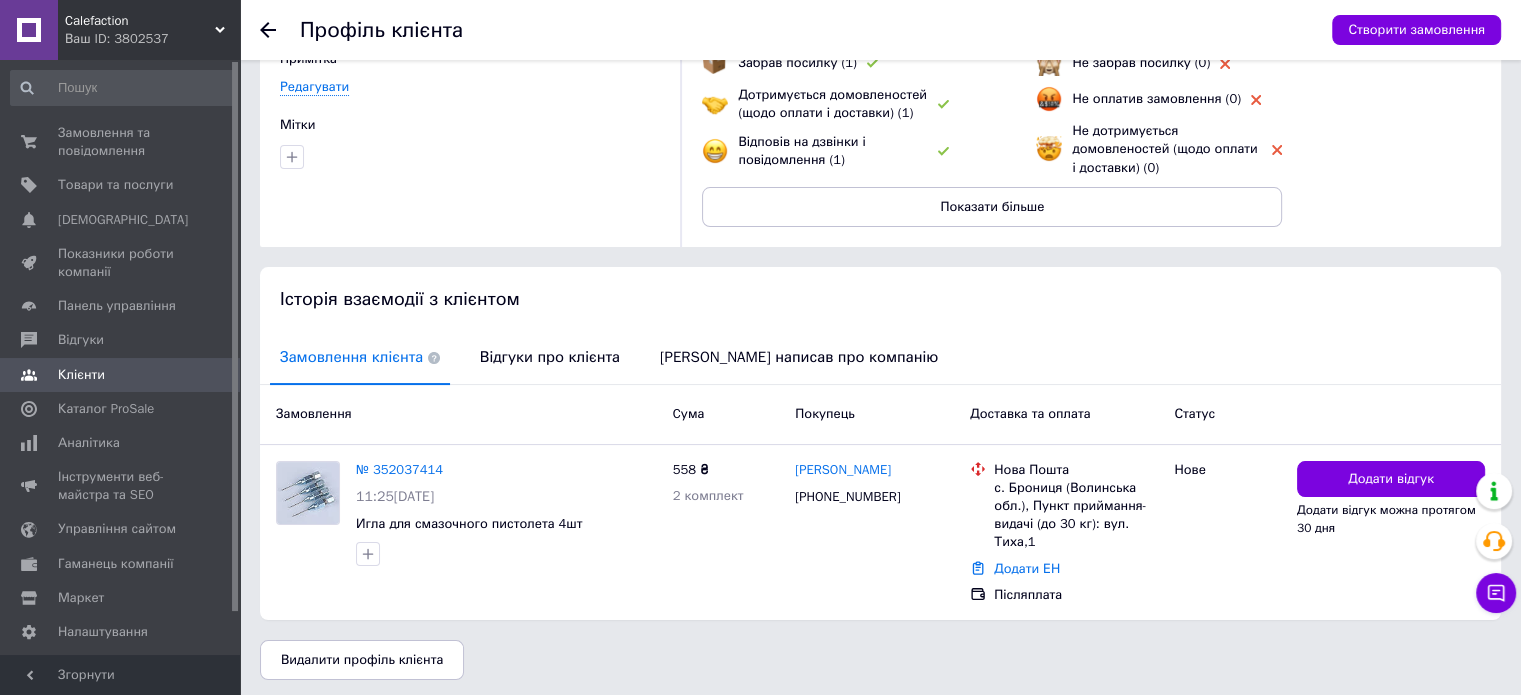 scroll, scrollTop: 192, scrollLeft: 0, axis: vertical 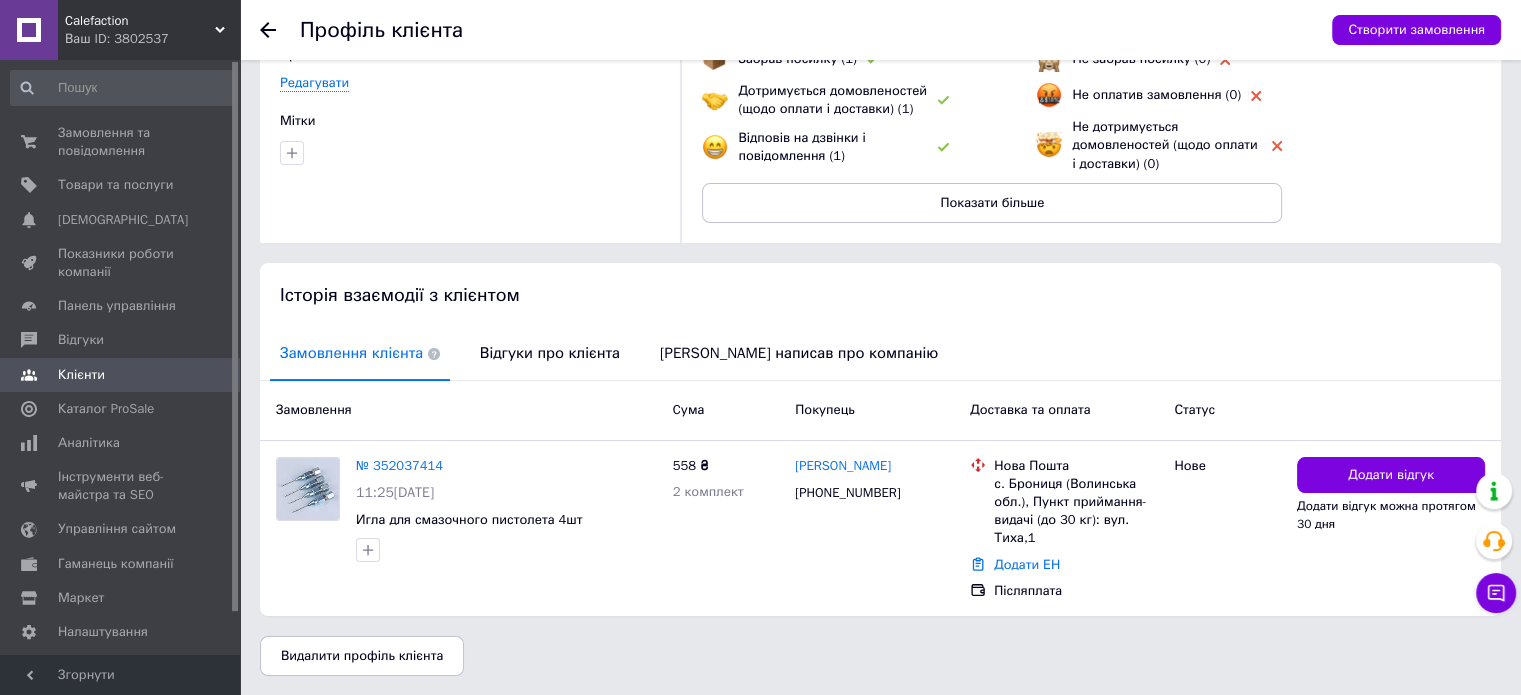 click 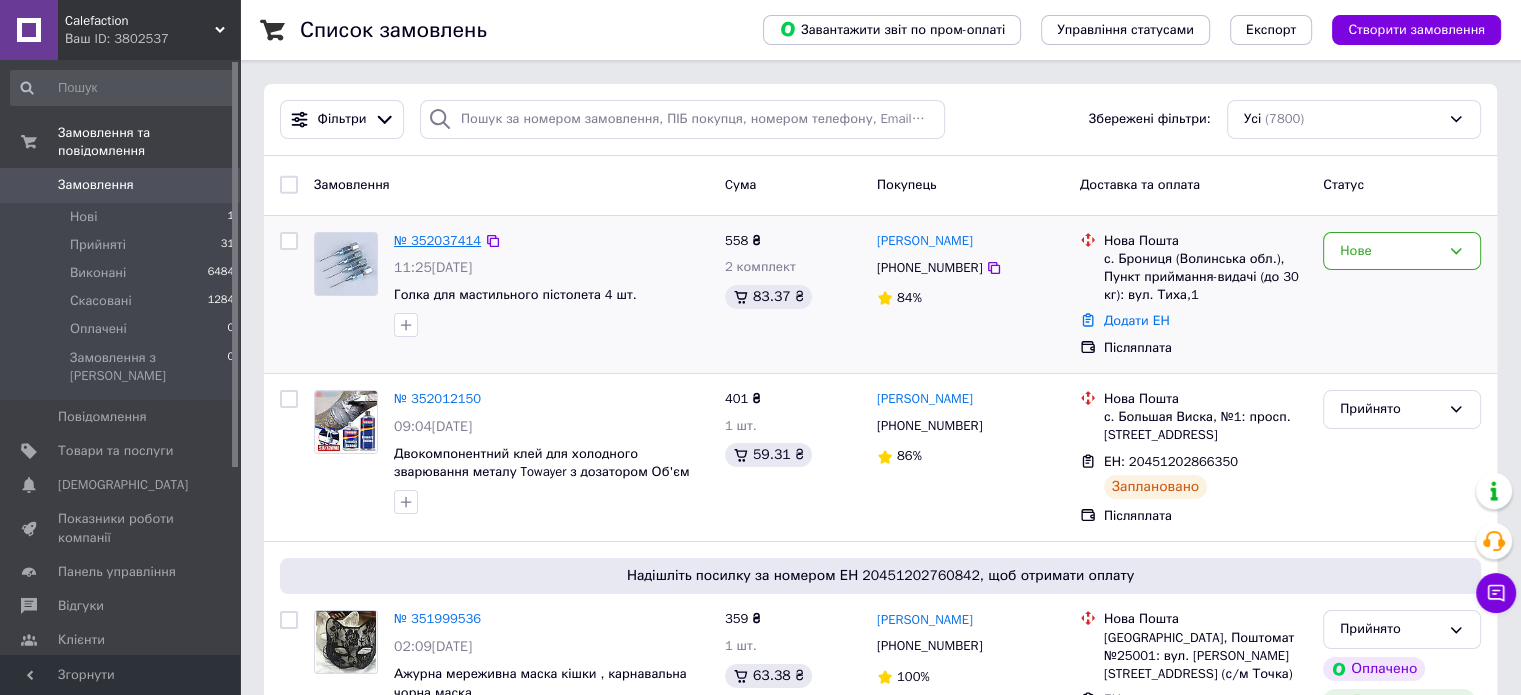 click on "№ 352037414" at bounding box center [437, 240] 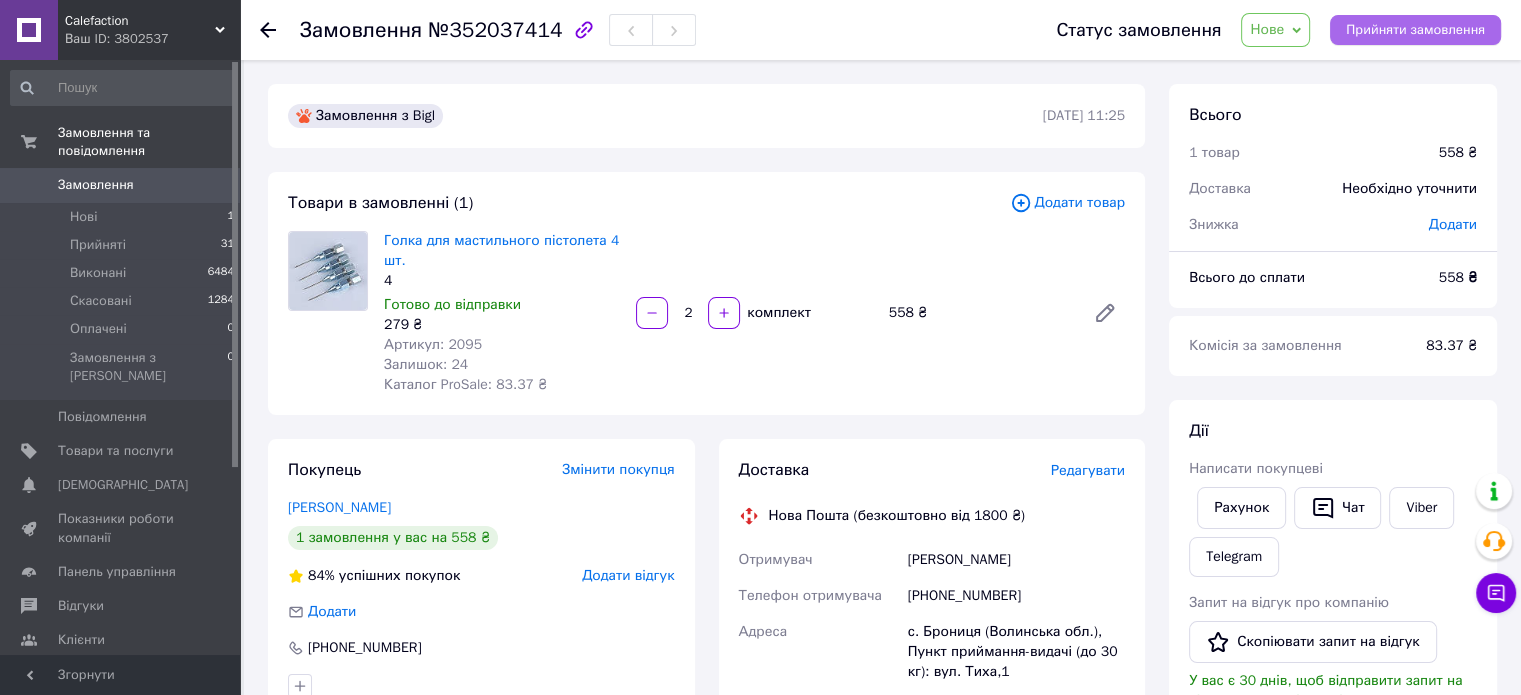 click on "Прийняти замовлення" at bounding box center (1415, 30) 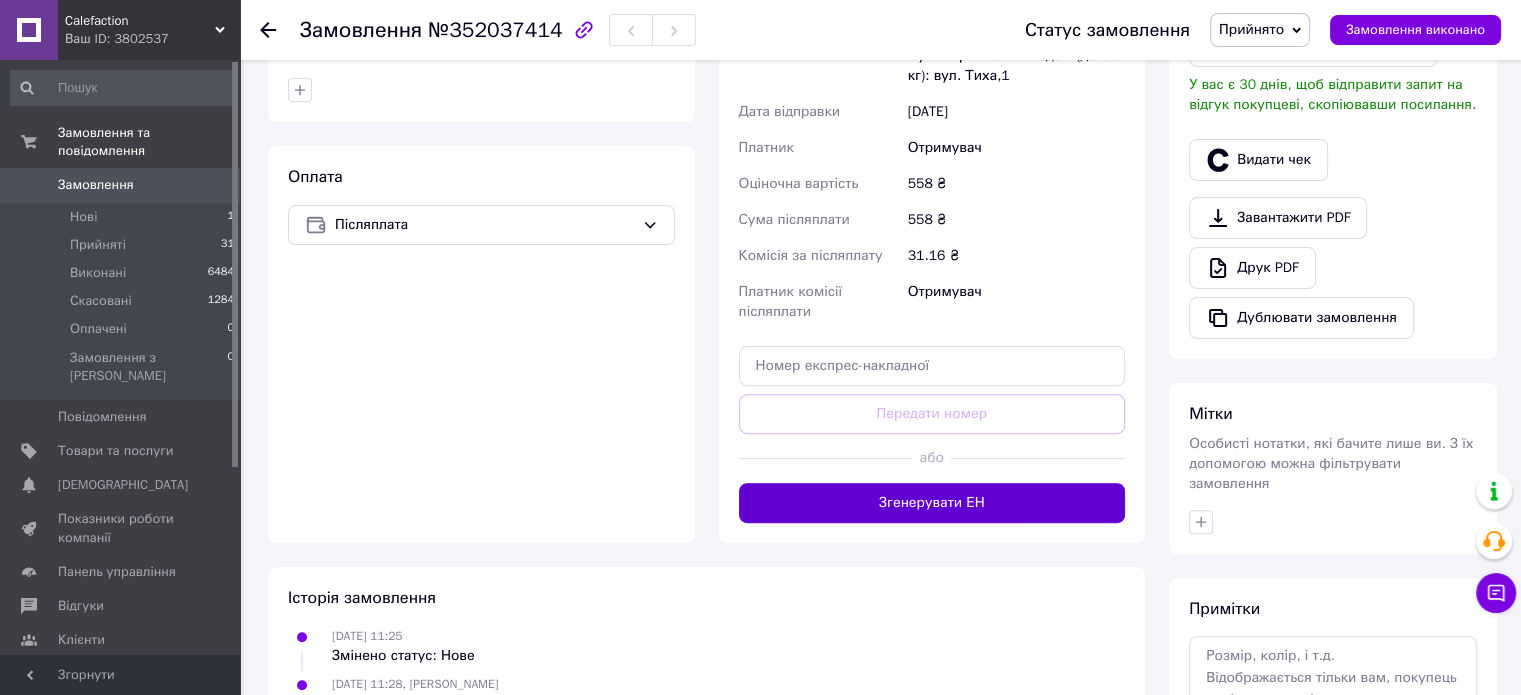 scroll, scrollTop: 600, scrollLeft: 0, axis: vertical 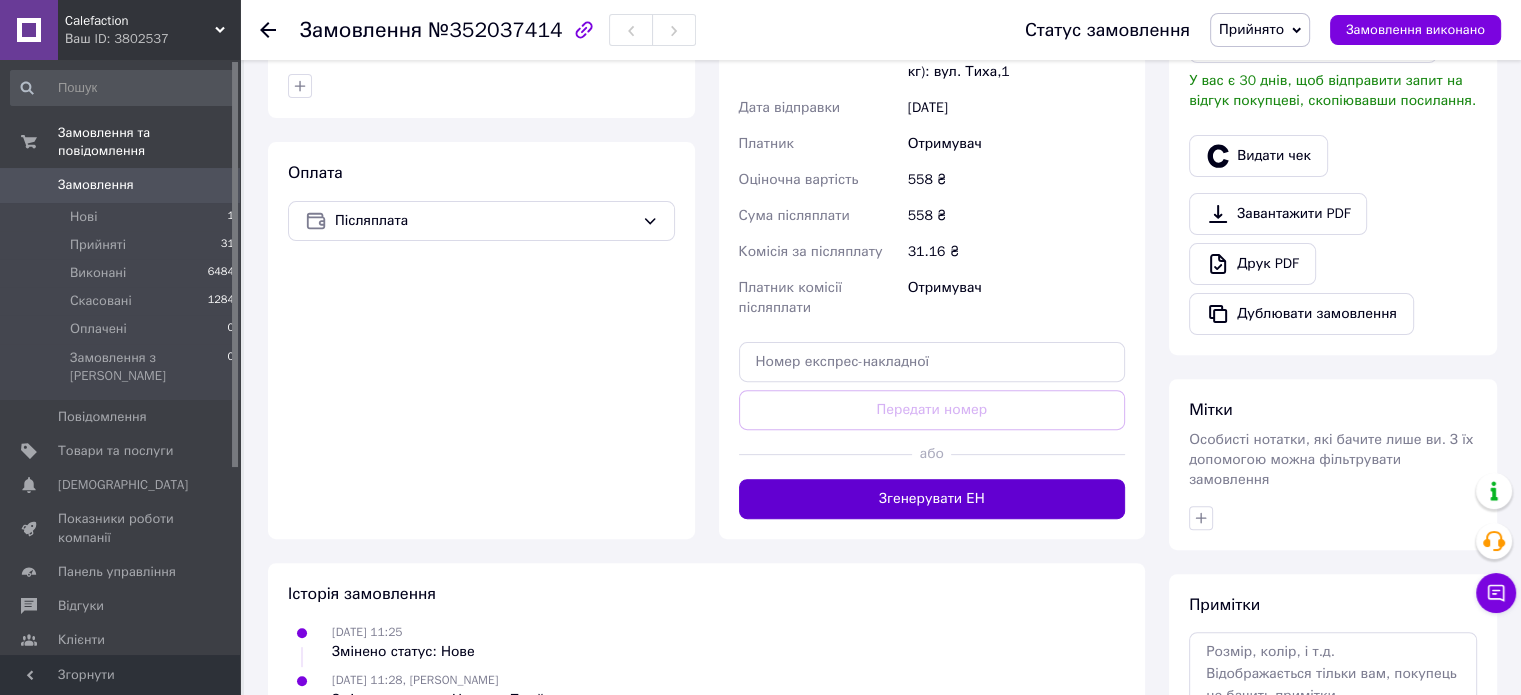 click on "Згенерувати ЕН" at bounding box center [932, 499] 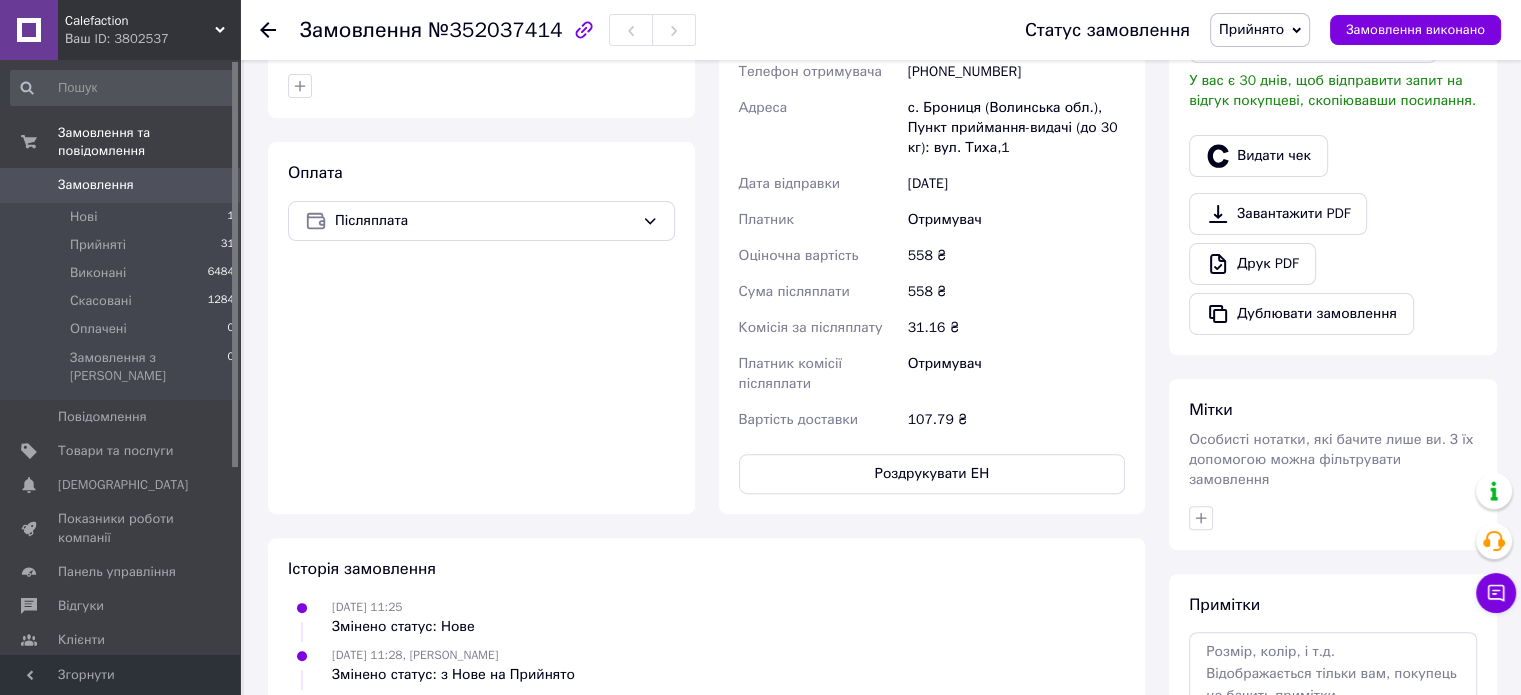 click 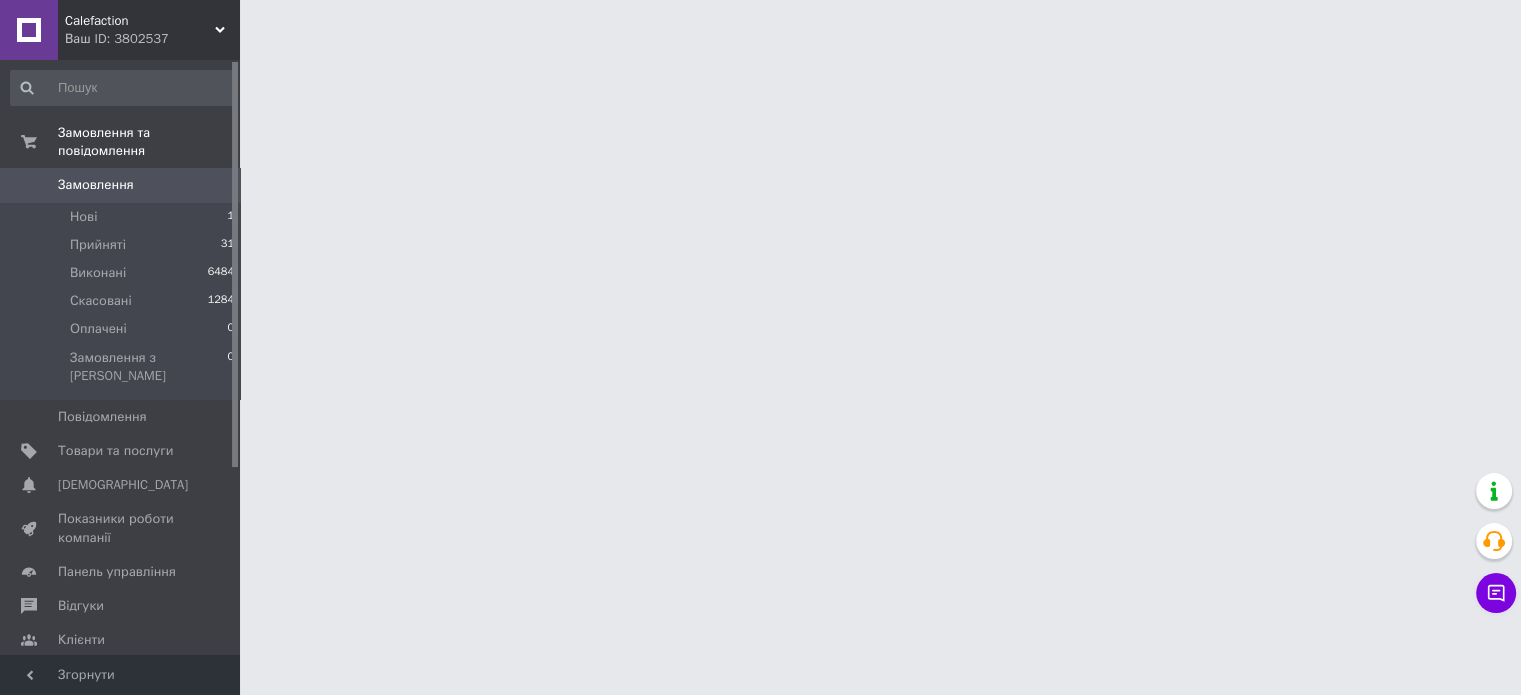 scroll, scrollTop: 0, scrollLeft: 0, axis: both 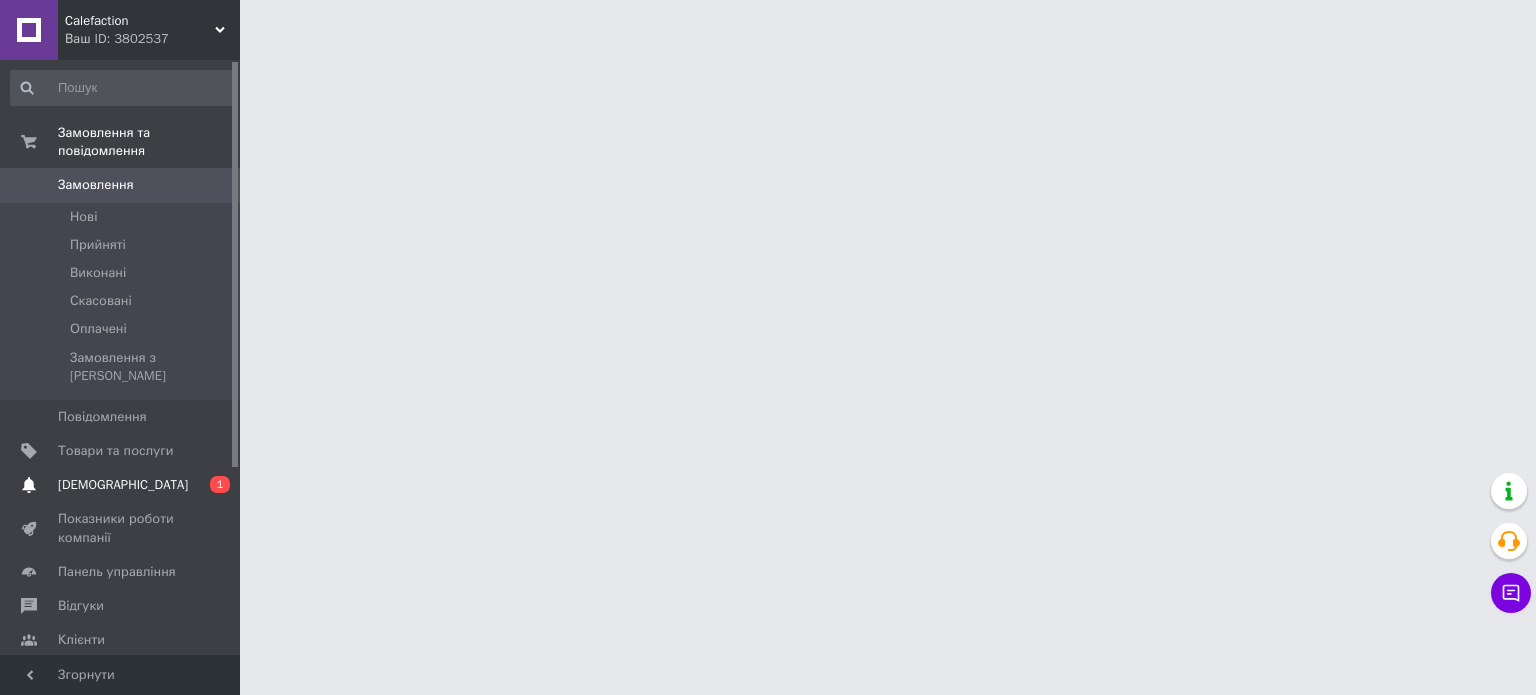 click on "[DEMOGRAPHIC_DATA]" at bounding box center [123, 485] 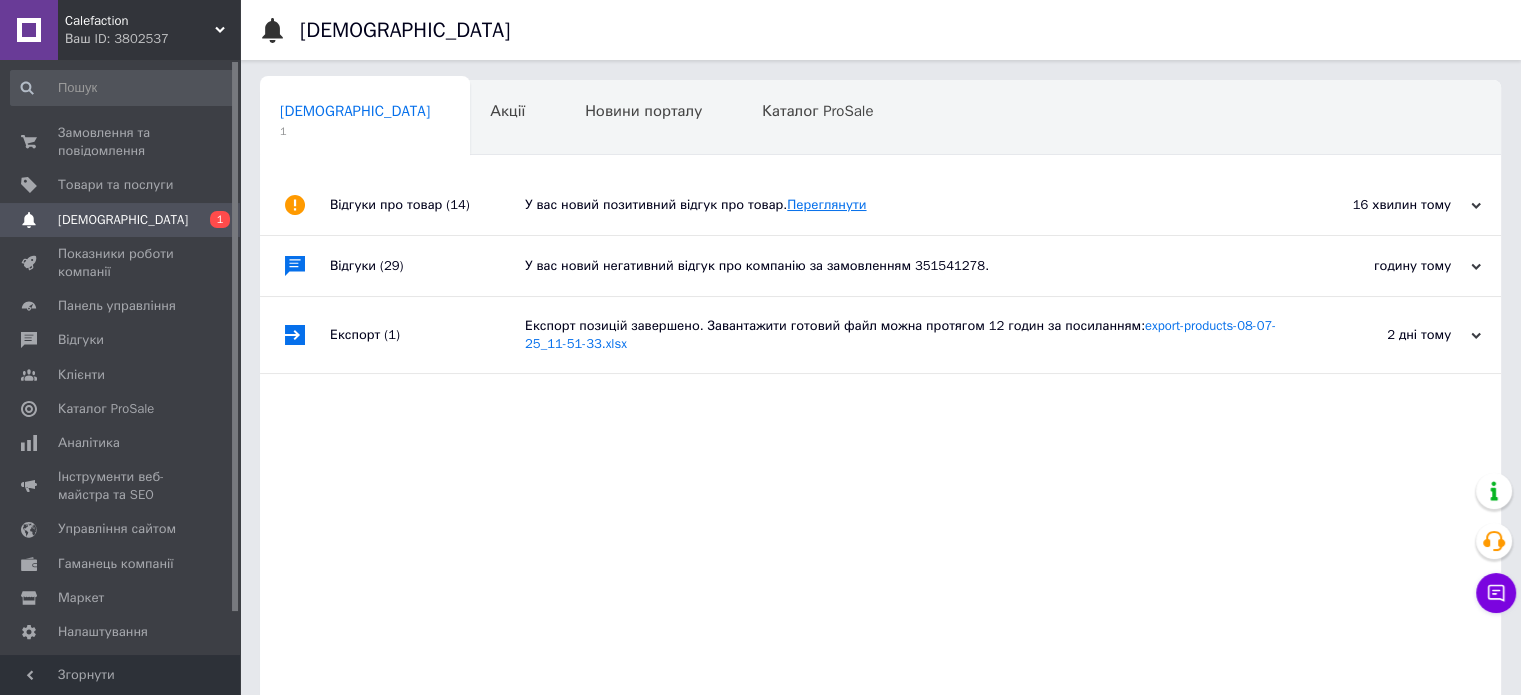click on "Переглянути" at bounding box center (826, 204) 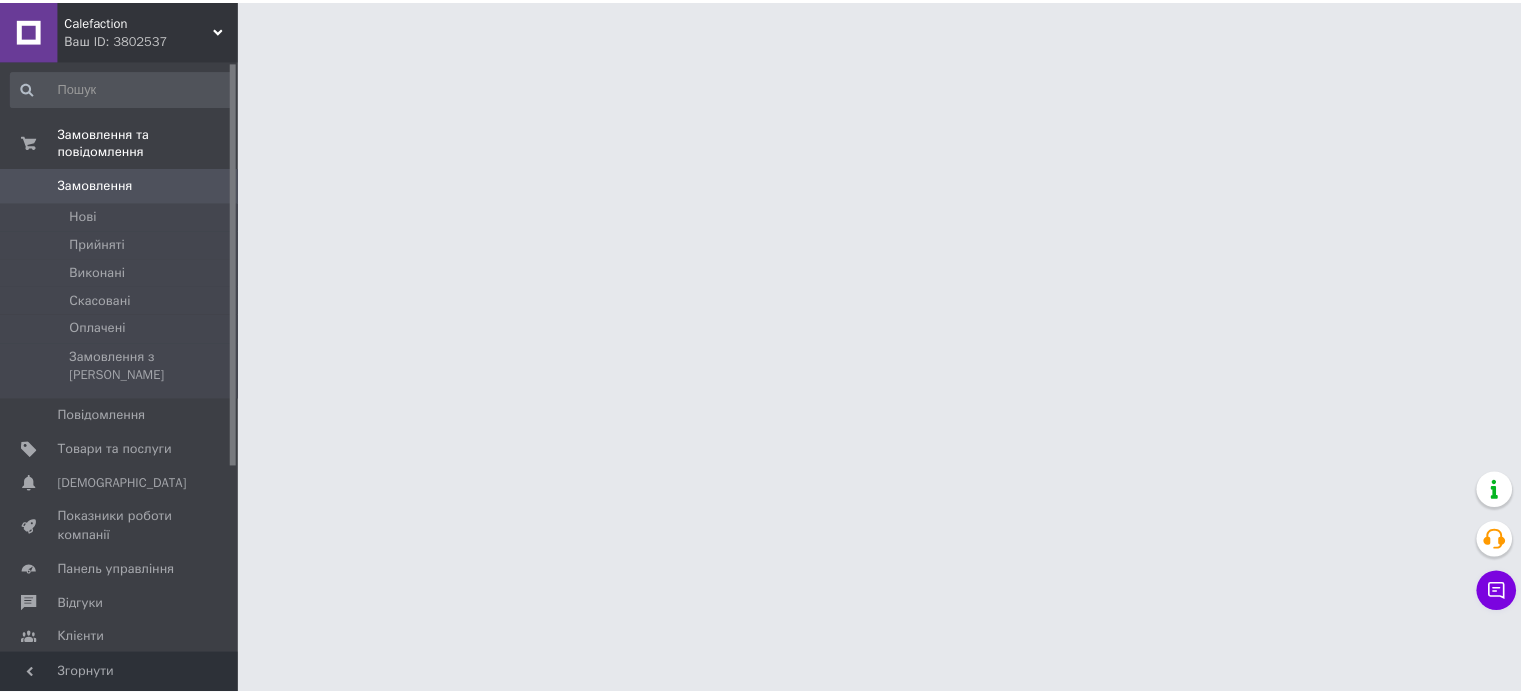 scroll, scrollTop: 0, scrollLeft: 0, axis: both 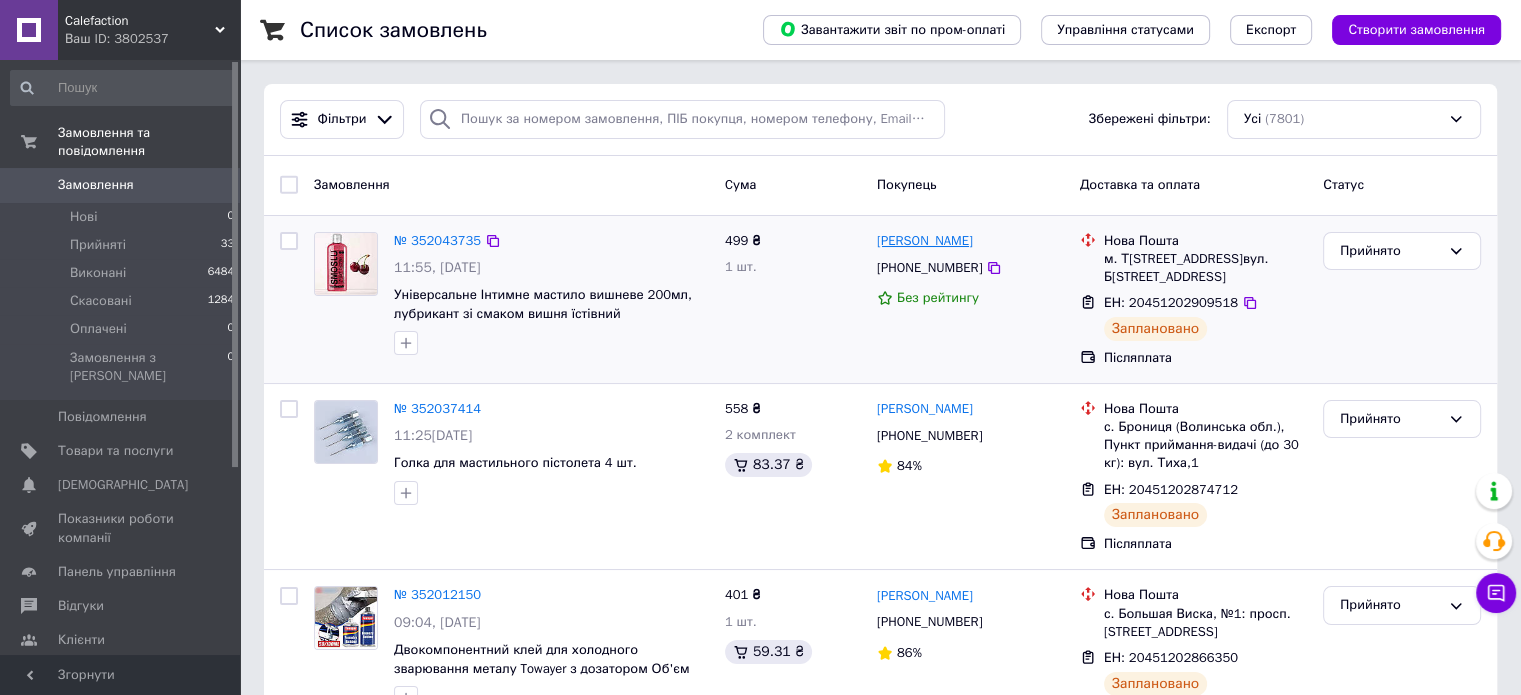 click on "[PERSON_NAME]" at bounding box center (925, 241) 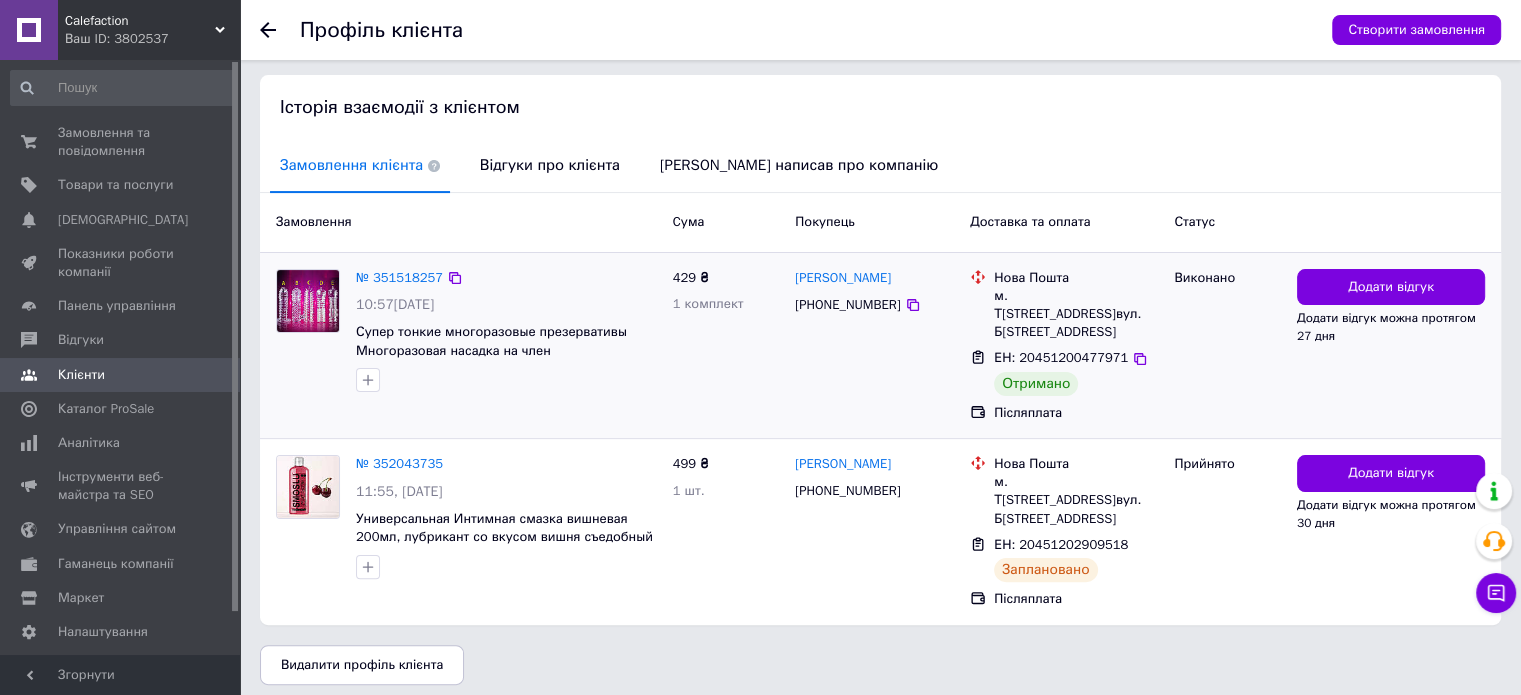 scroll, scrollTop: 388, scrollLeft: 0, axis: vertical 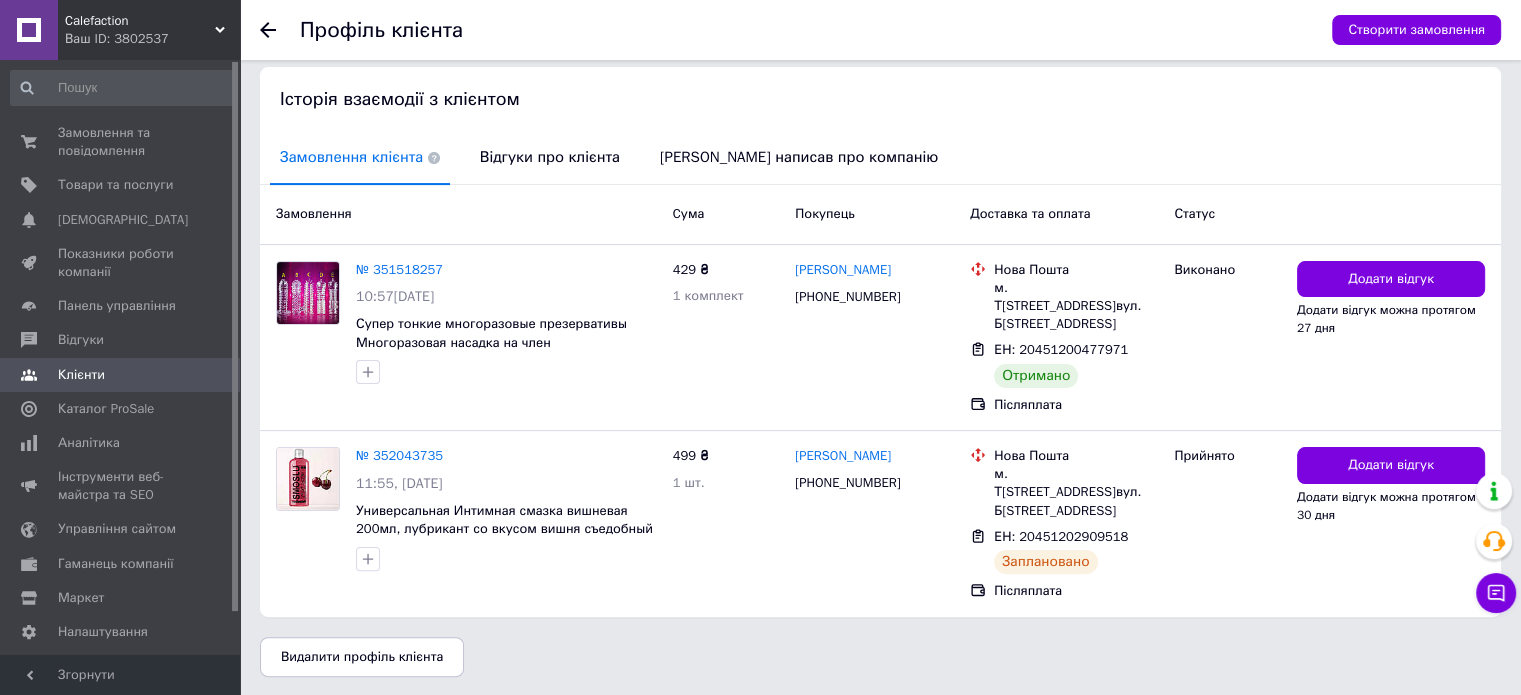 click 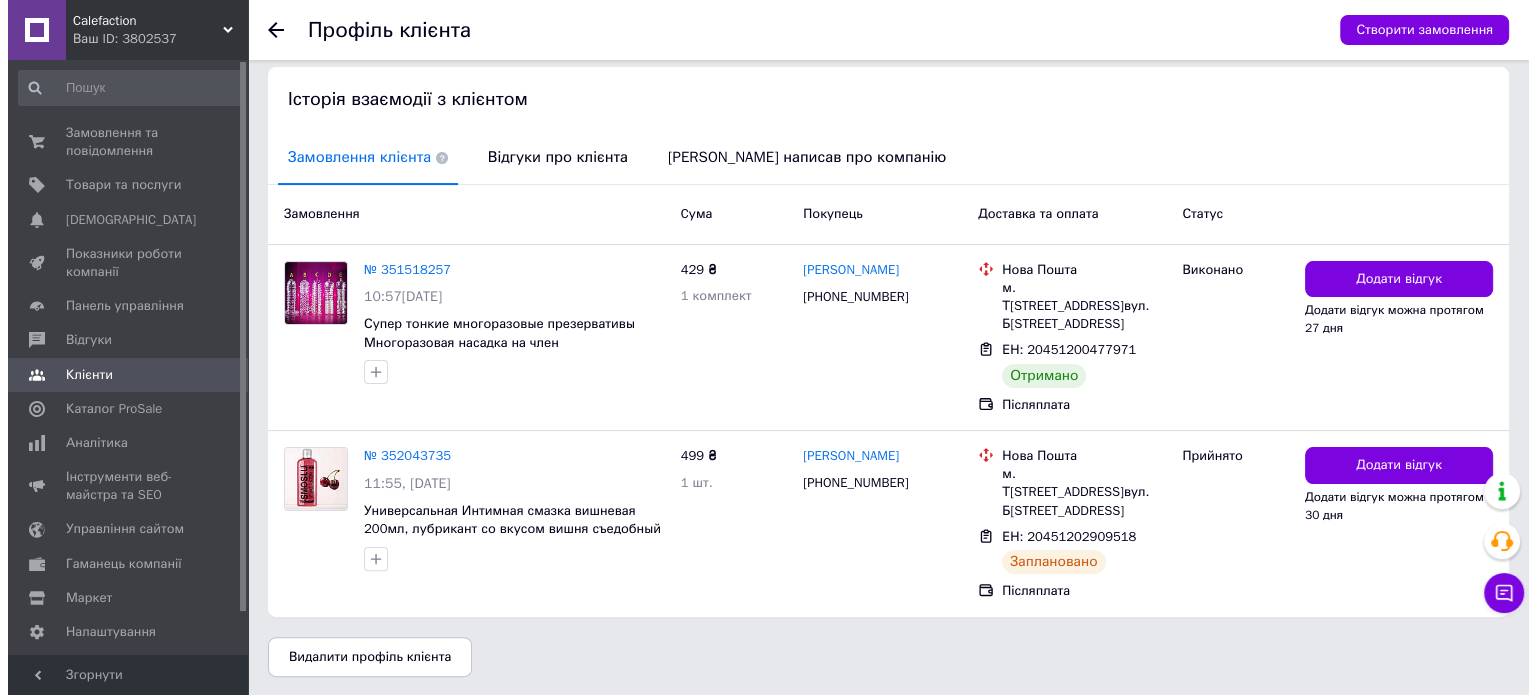 scroll, scrollTop: 0, scrollLeft: 0, axis: both 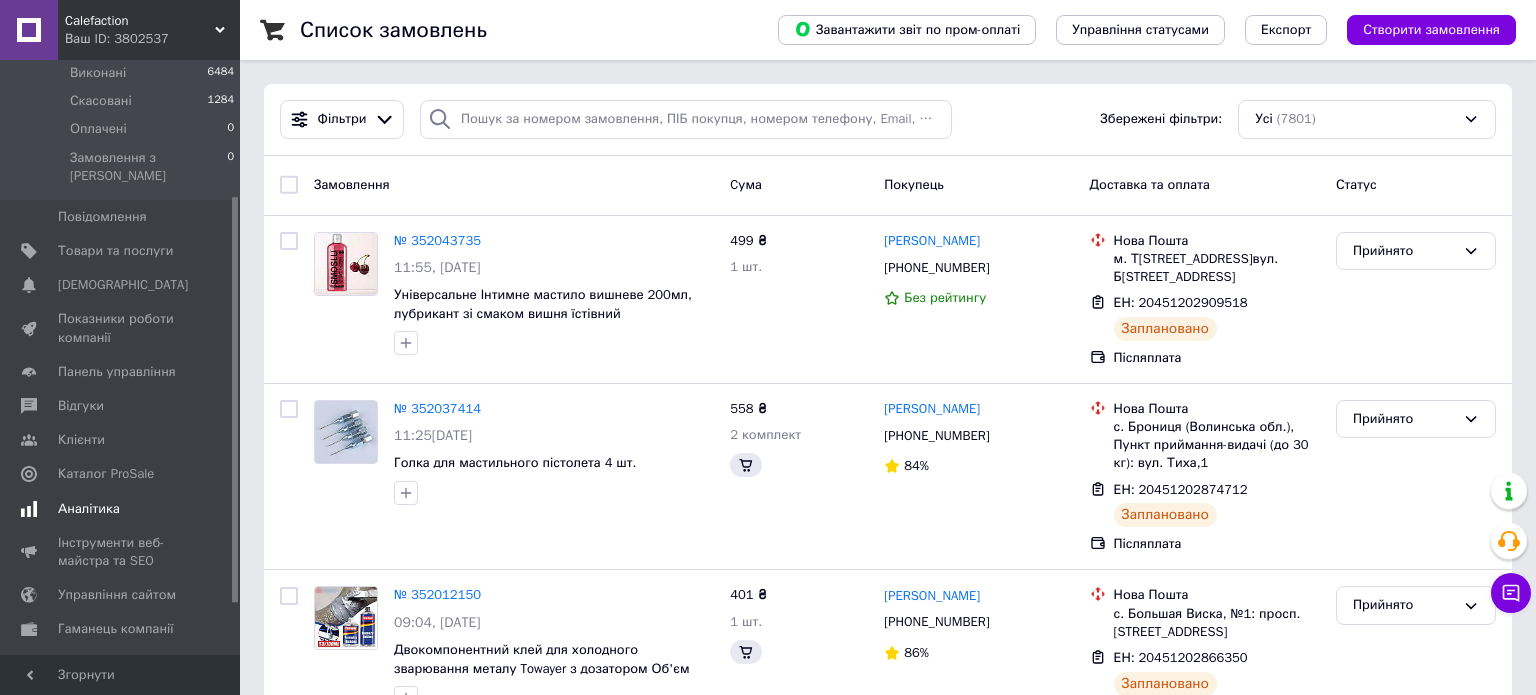 click on "Аналітика" at bounding box center [89, 509] 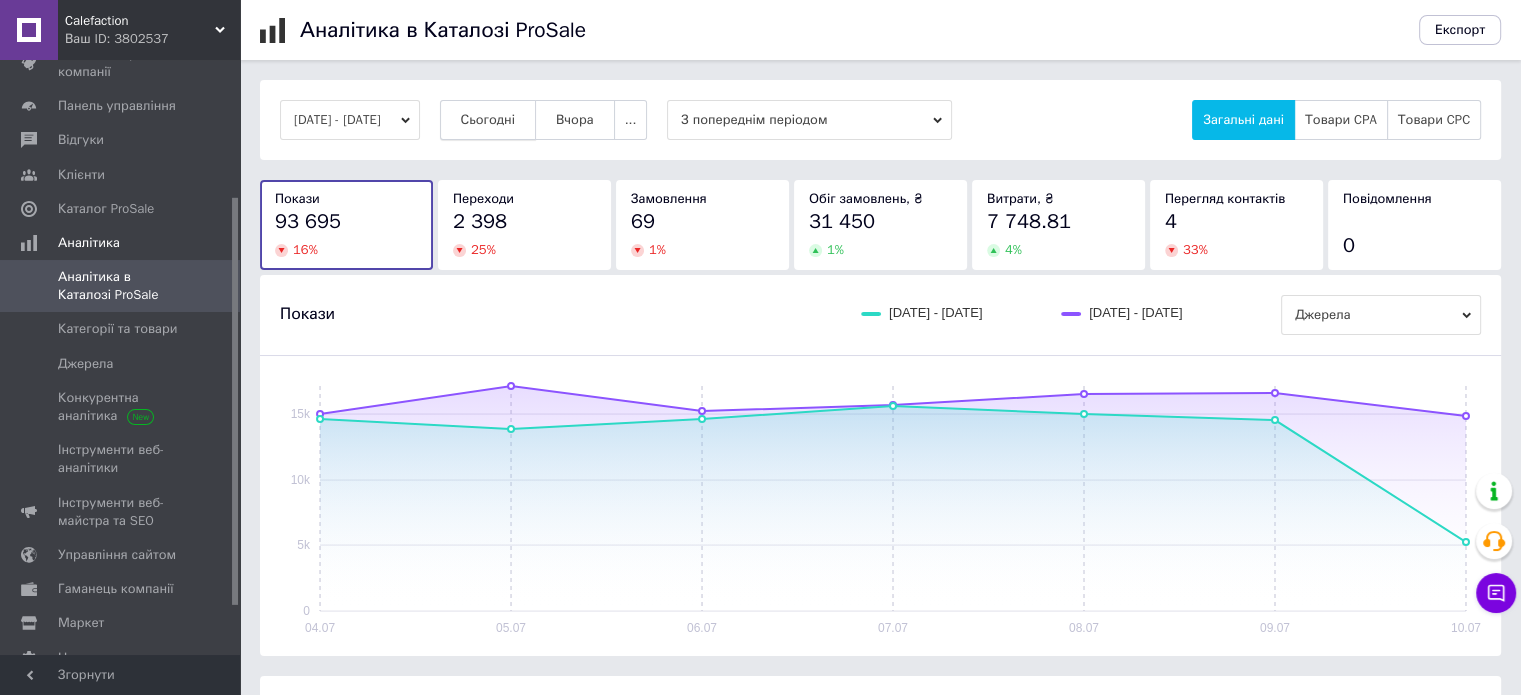 click on "Сьогодні" at bounding box center (488, 120) 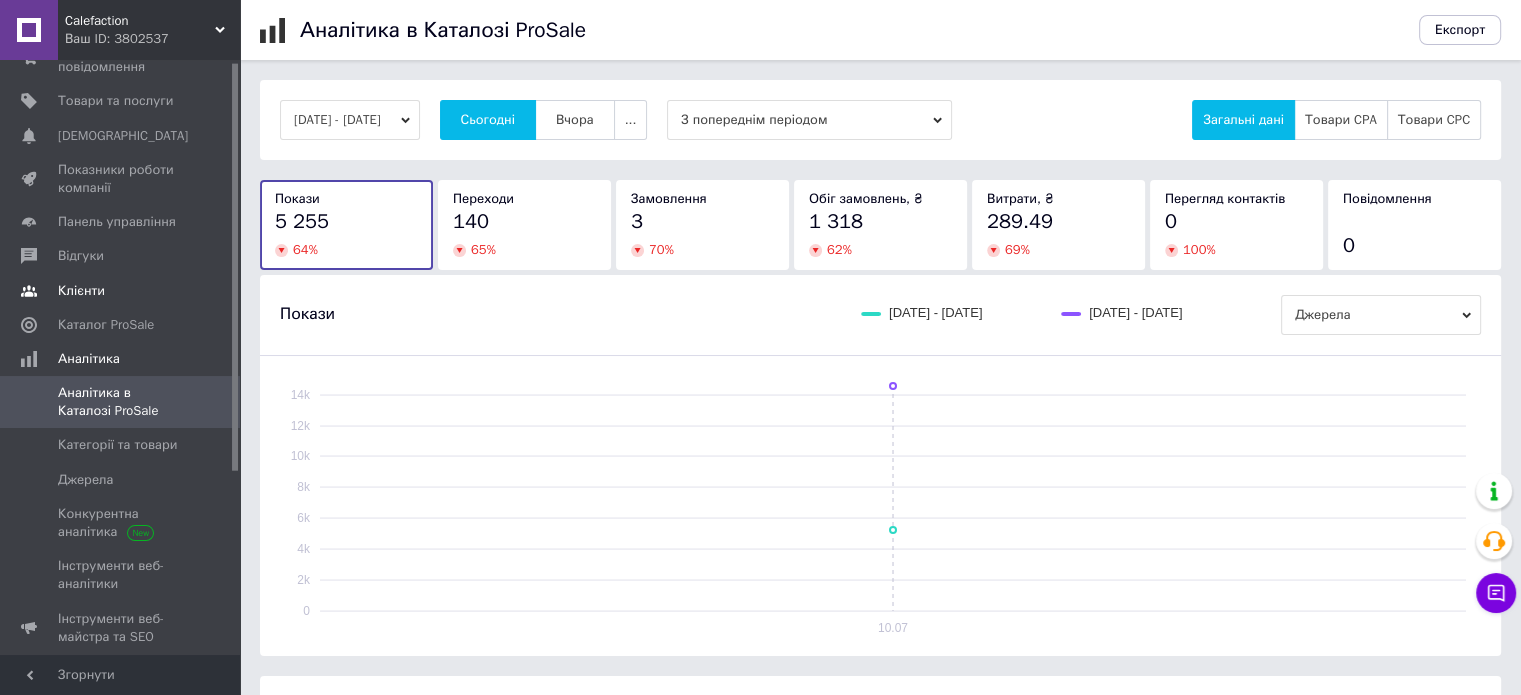 scroll, scrollTop: 0, scrollLeft: 0, axis: both 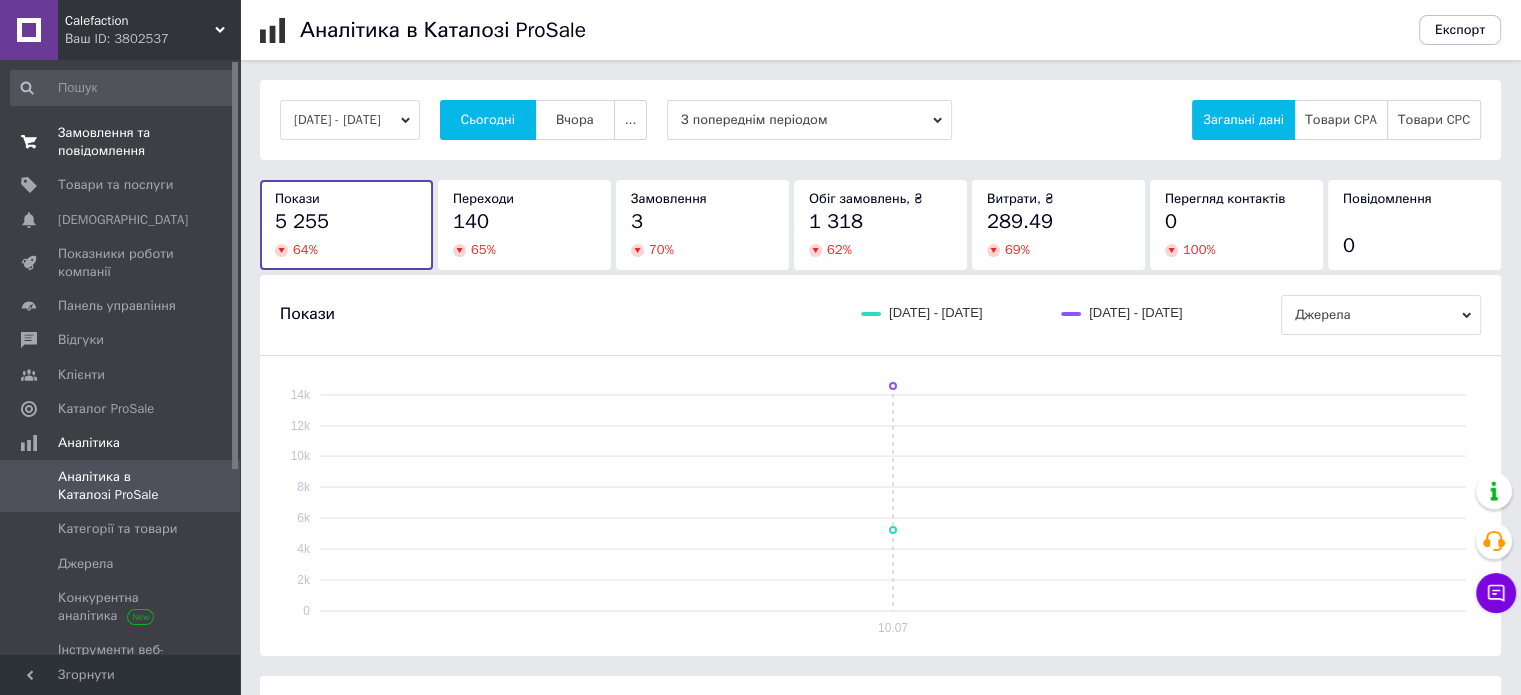 click on "Замовлення та повідомлення" at bounding box center [121, 142] 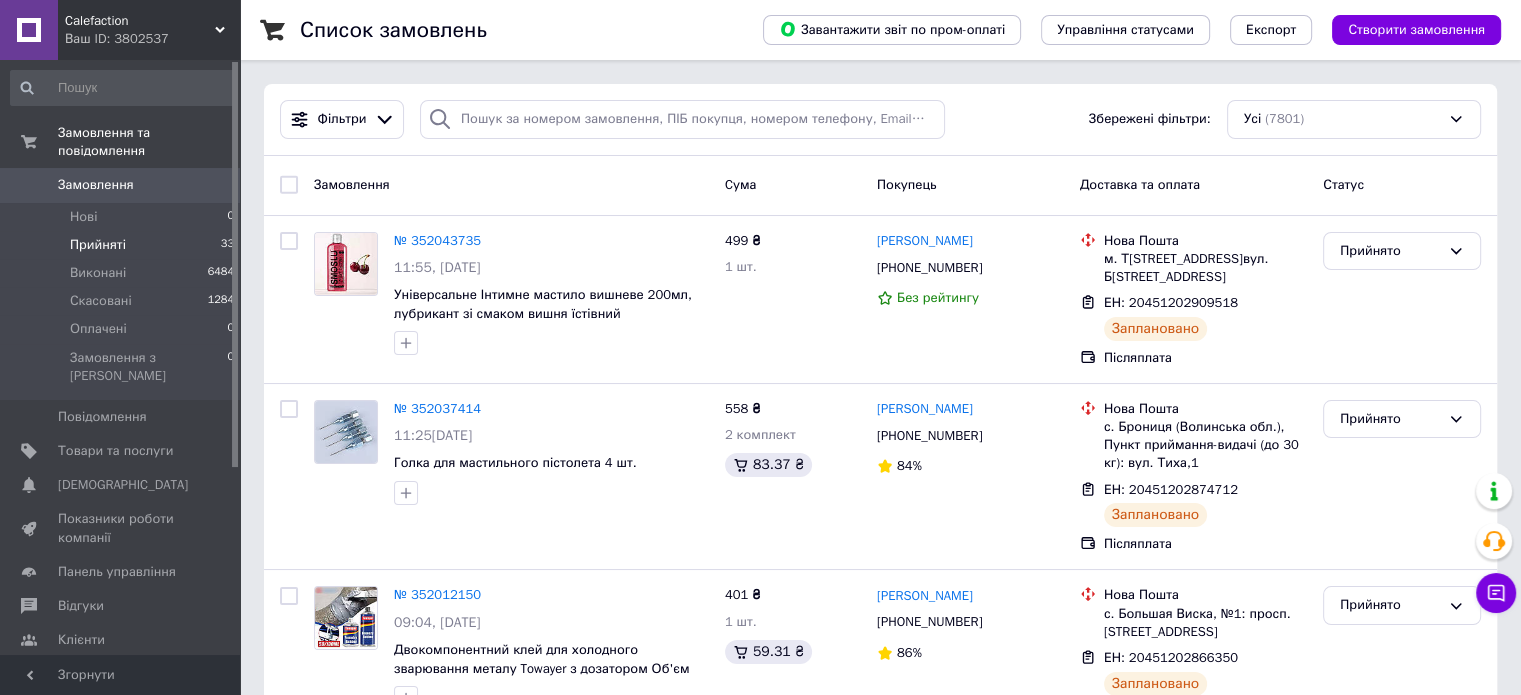 click on "Прийняті 33" at bounding box center [123, 245] 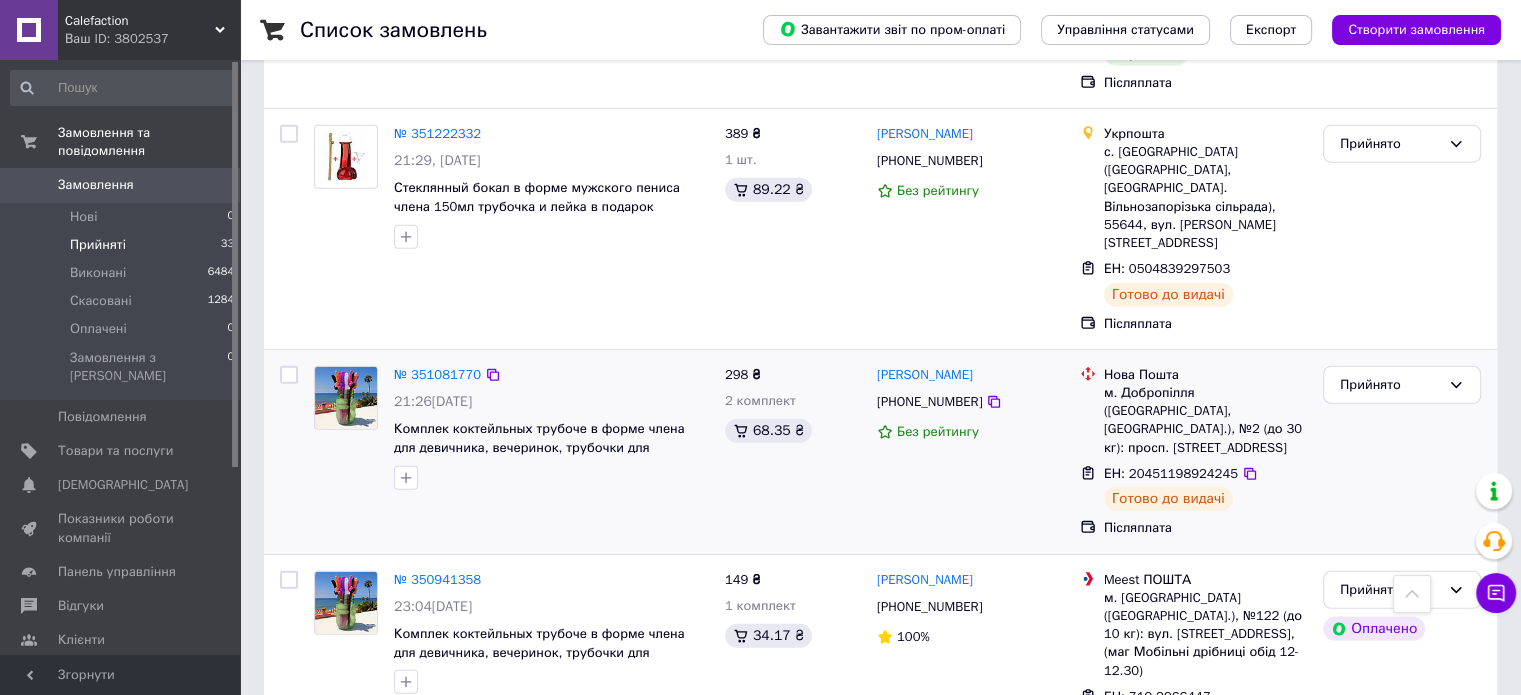 scroll, scrollTop: 5956, scrollLeft: 0, axis: vertical 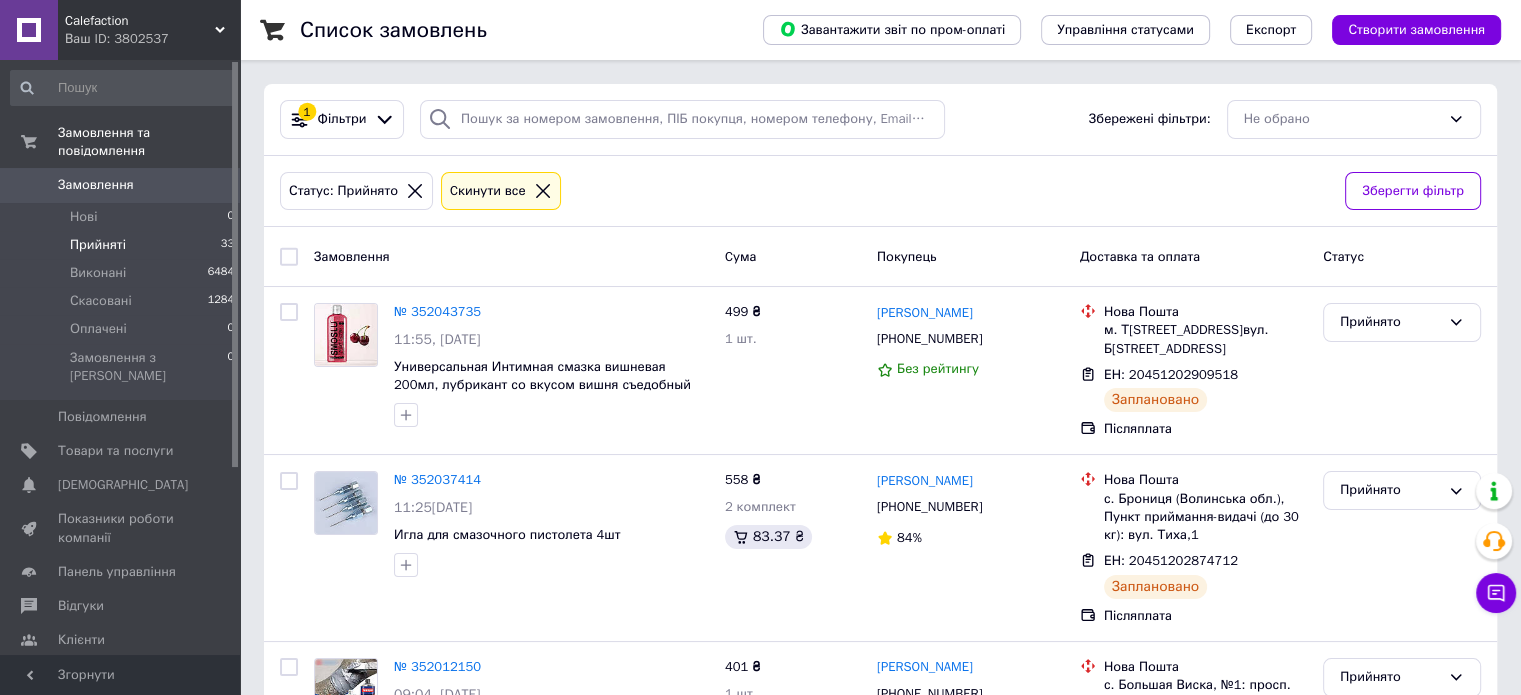 click 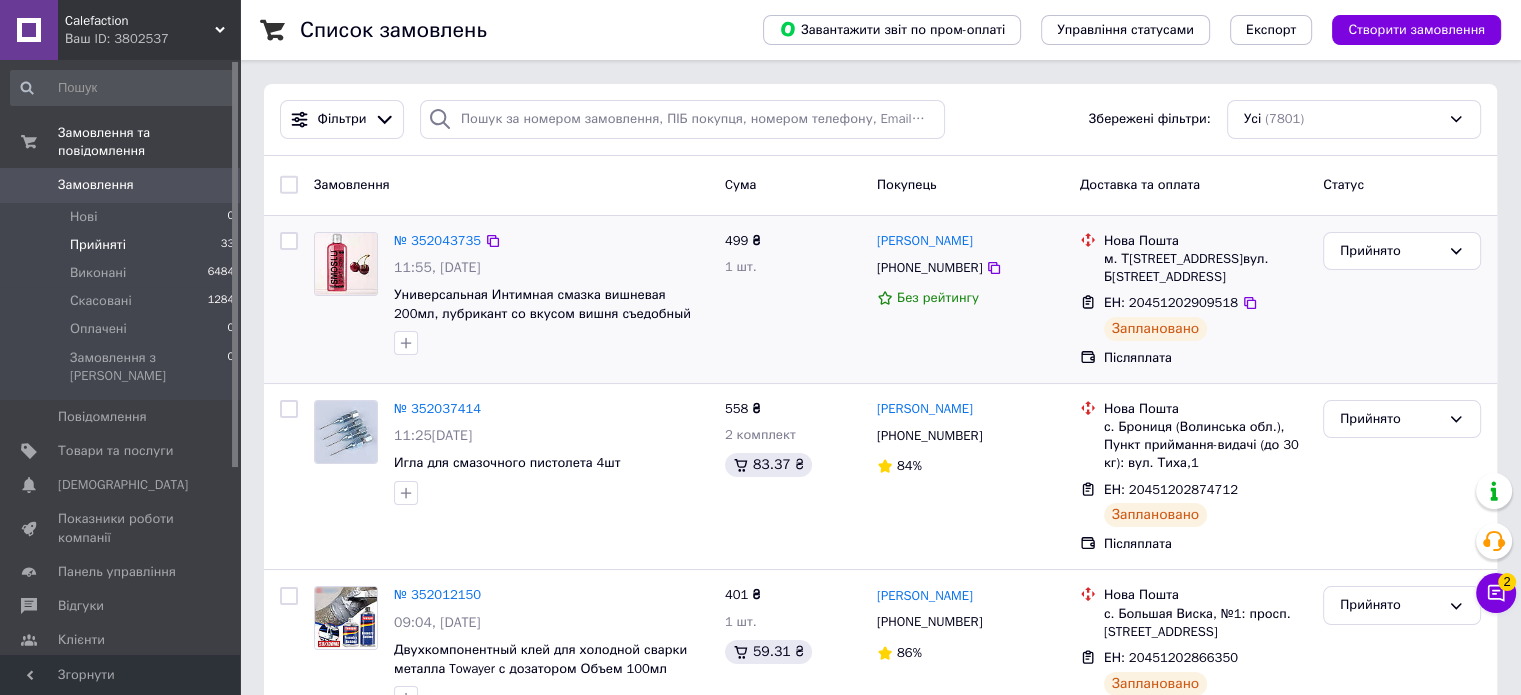 click on "Замовлення Cума Покупець Доставка та оплата Статус" at bounding box center (880, 186) 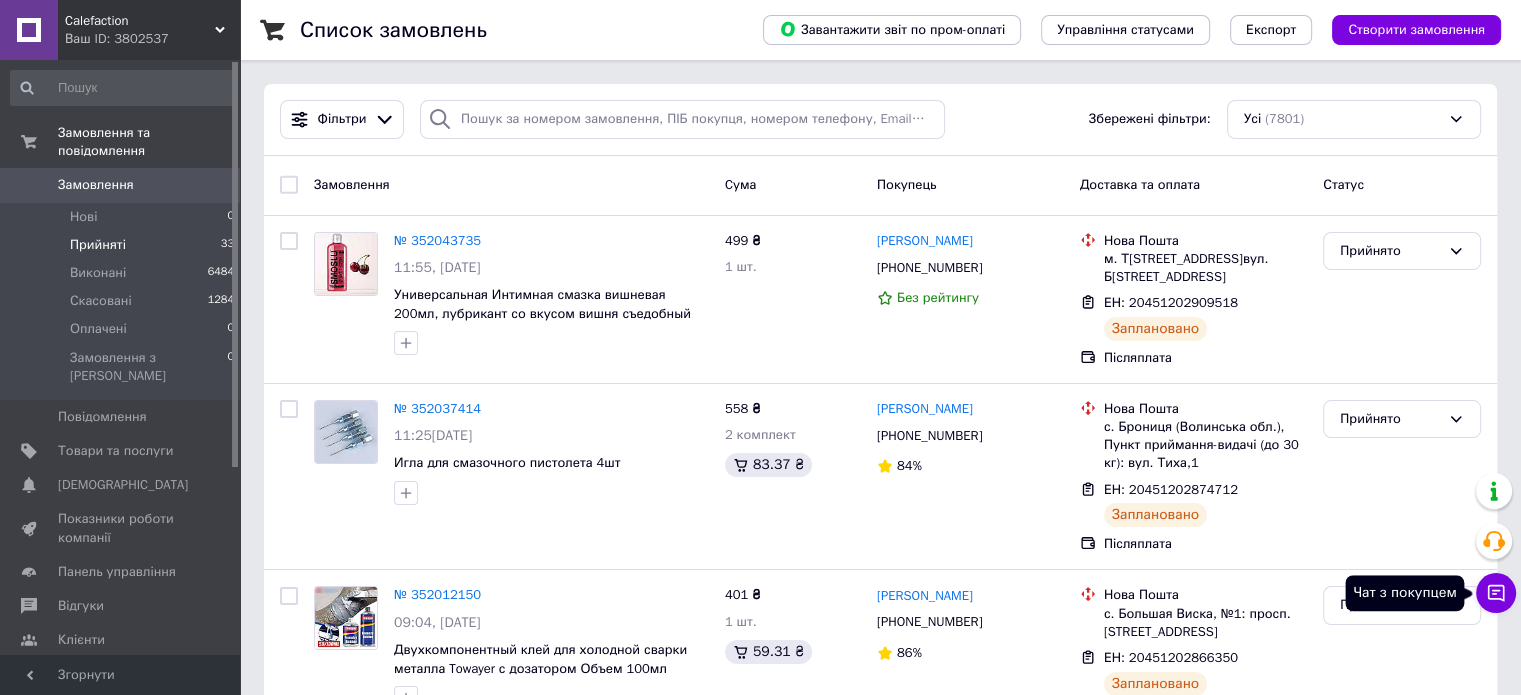 click 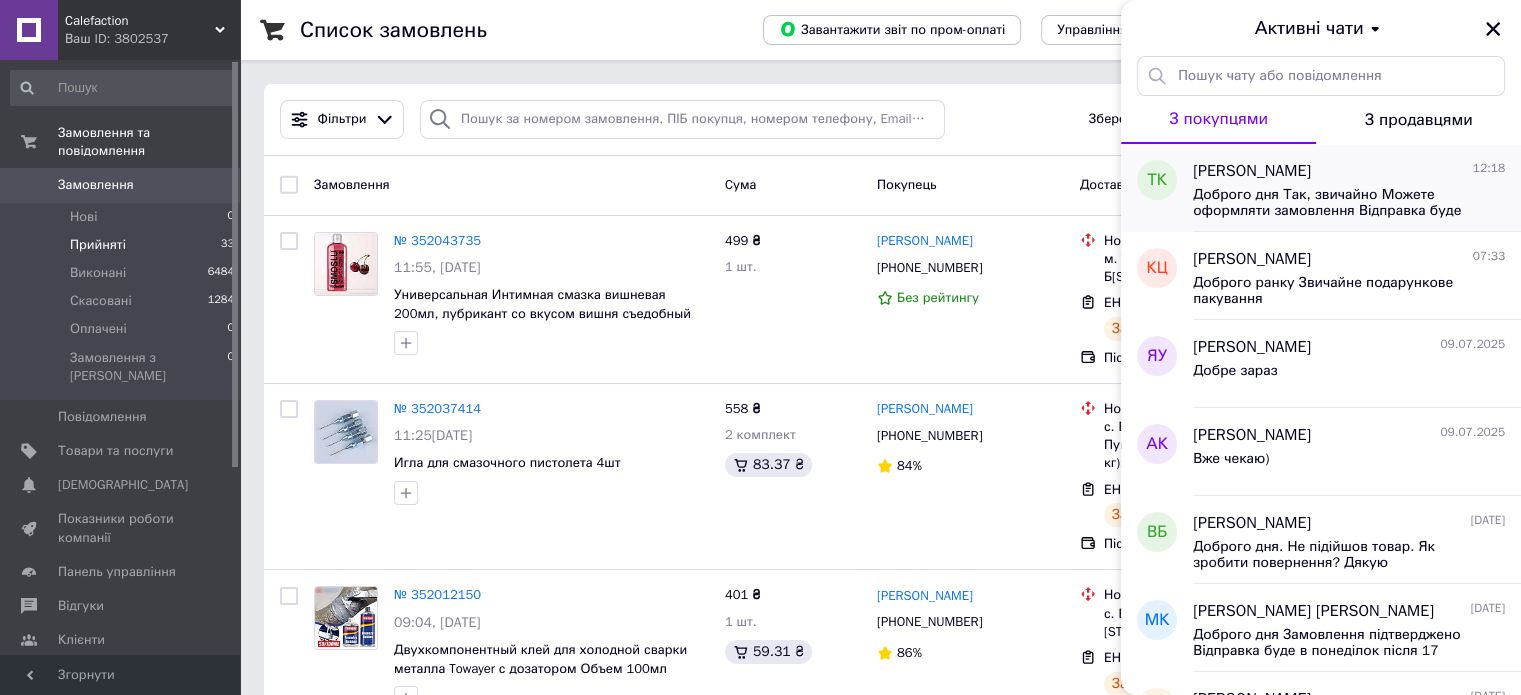 click on "Доброго дня
Так, звичайно
Можете оформляти замовлення
Відправка буде сьогодні після 17 години" at bounding box center [1335, 203] 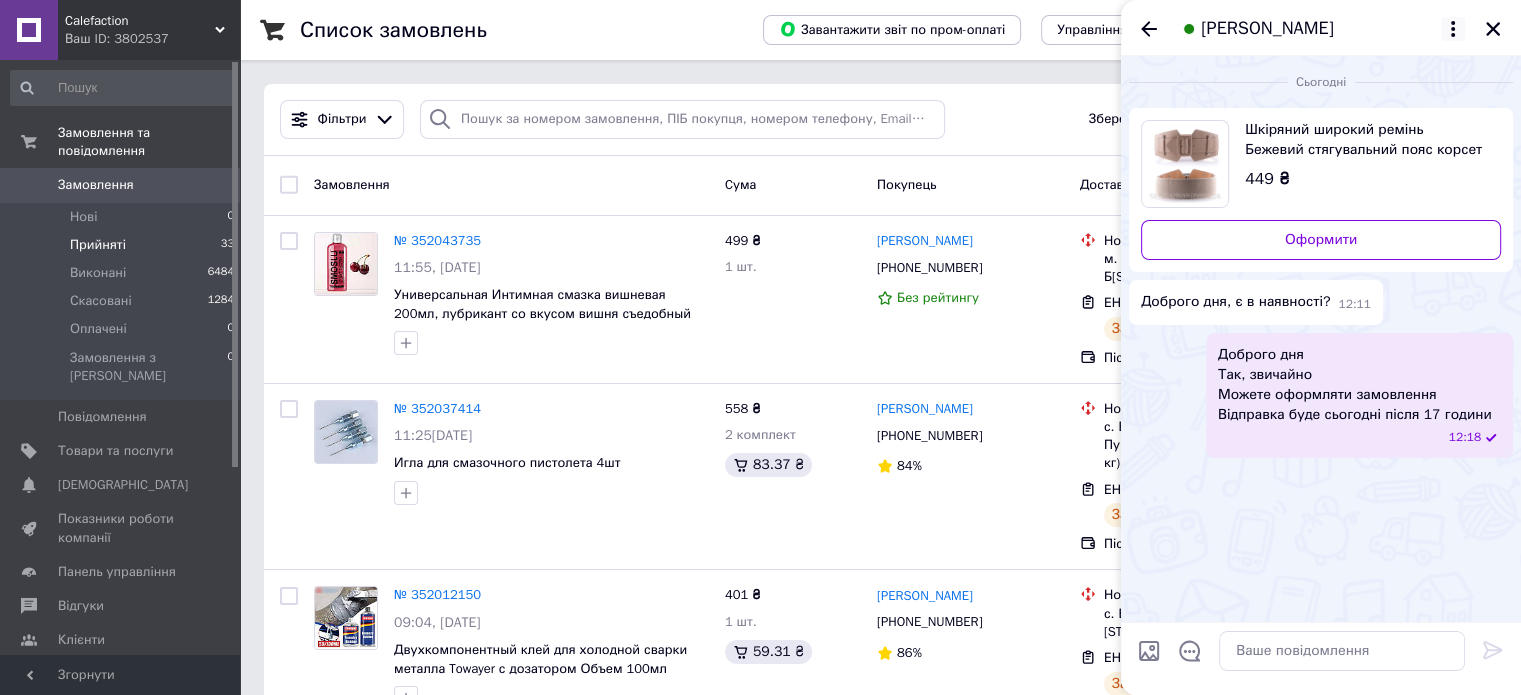 click 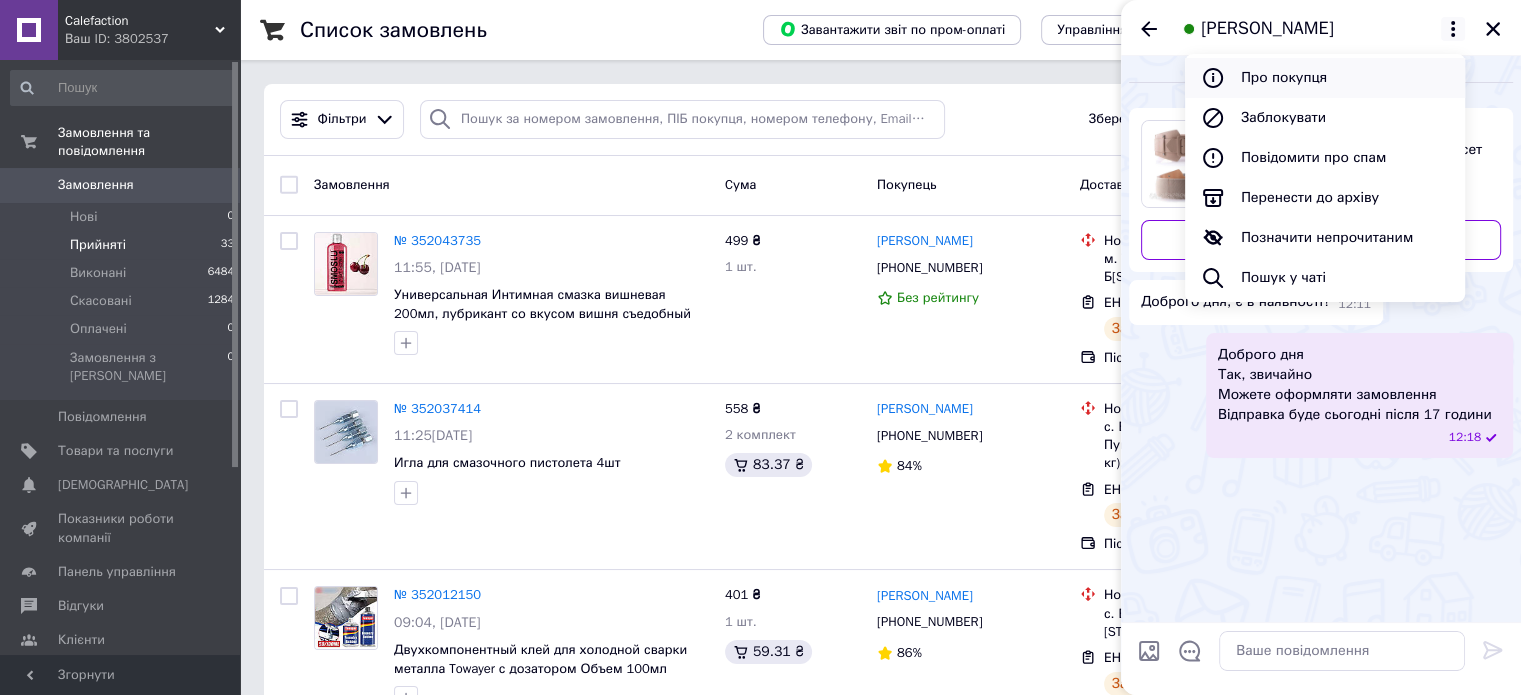 click on "Про покупця" at bounding box center (1325, 78) 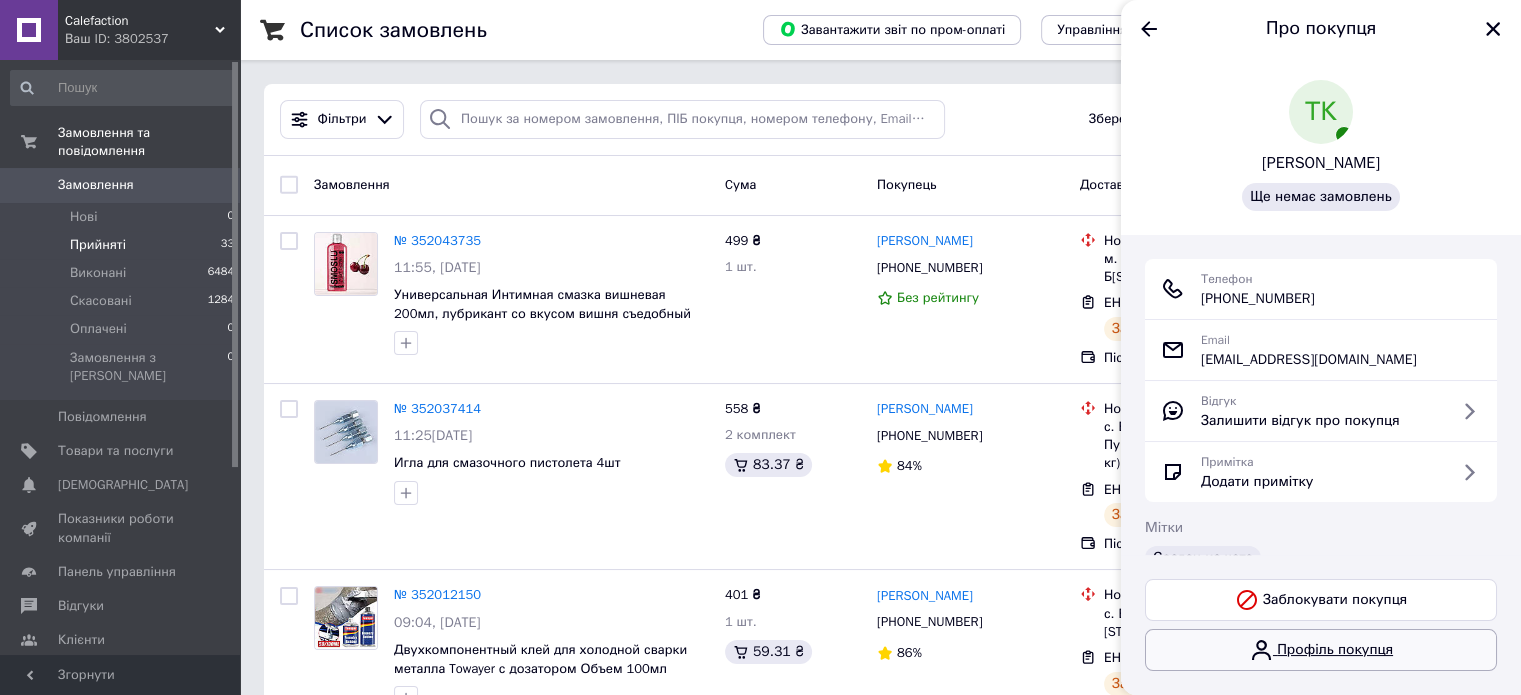 click on "Профіль покупця" at bounding box center (1321, 650) 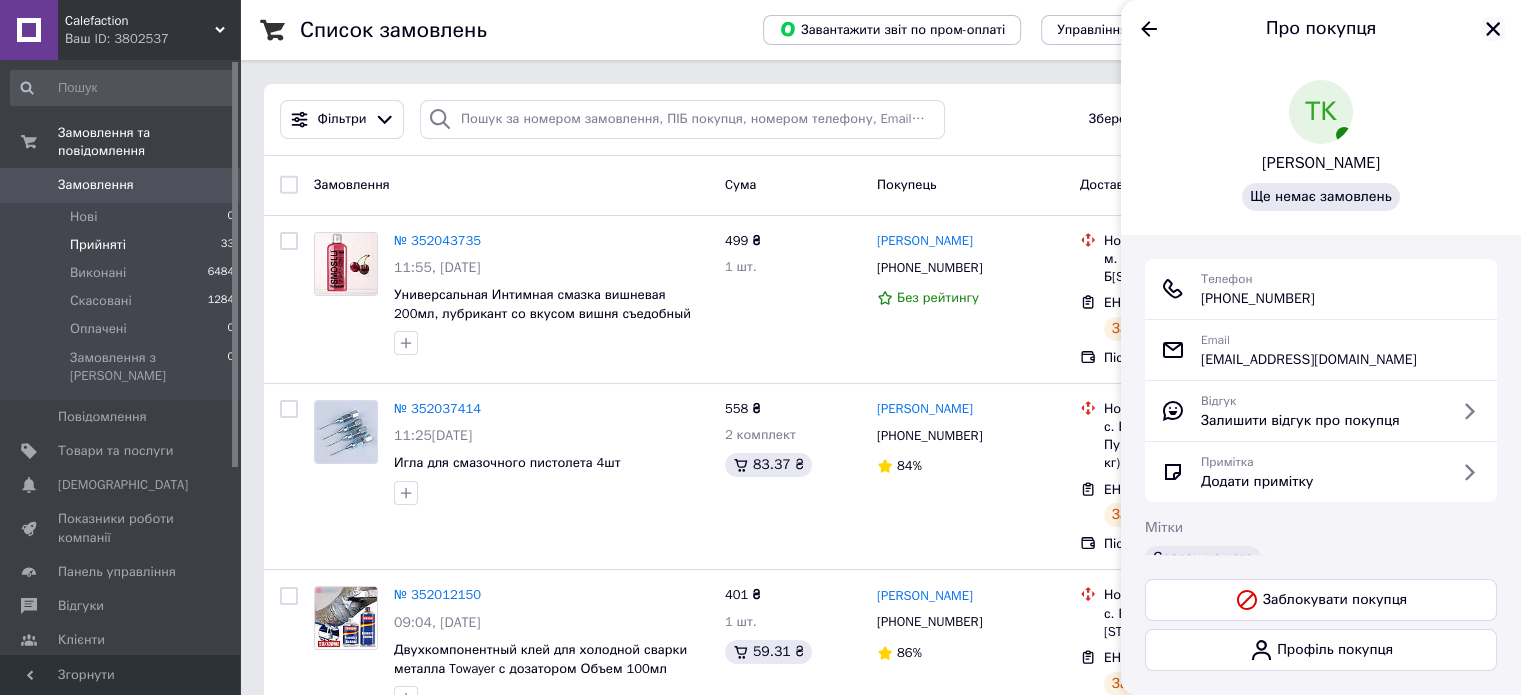 click 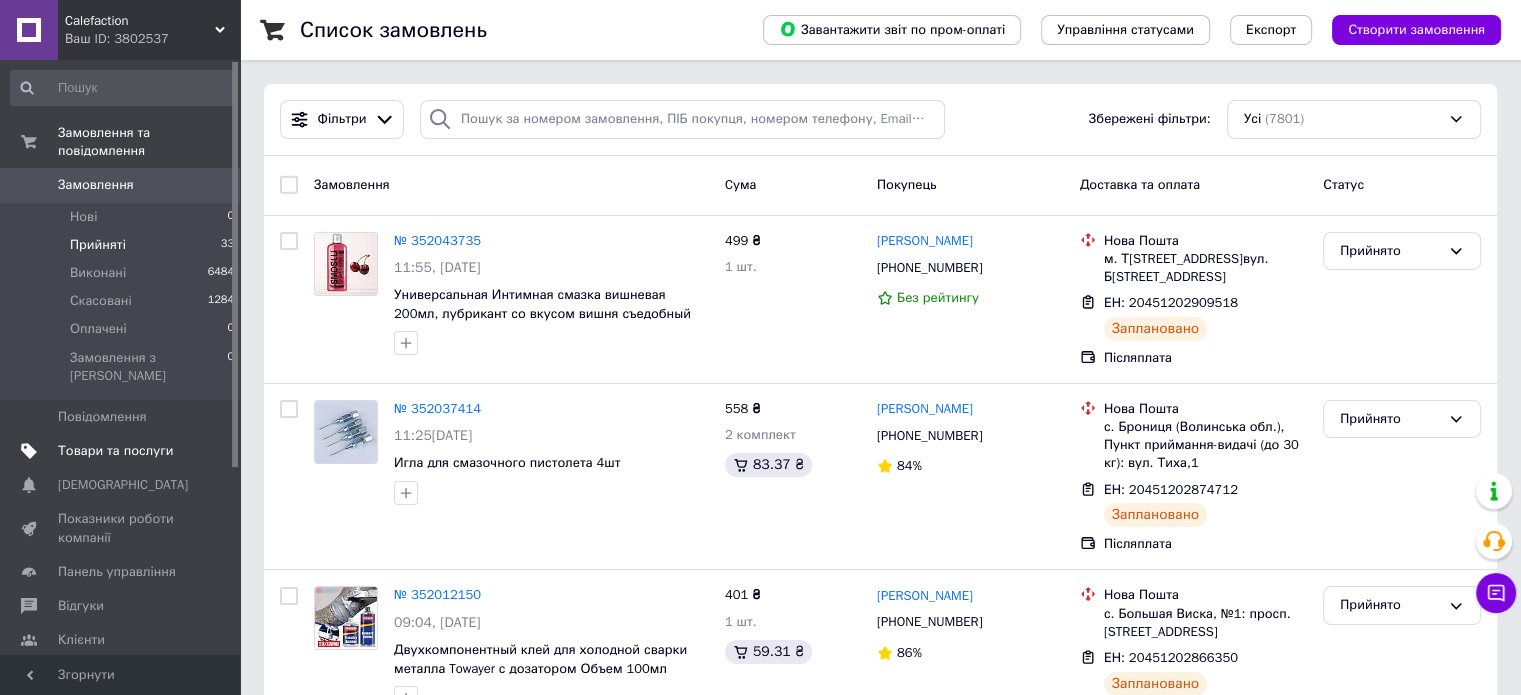 click on "Товари та послуги" at bounding box center (115, 451) 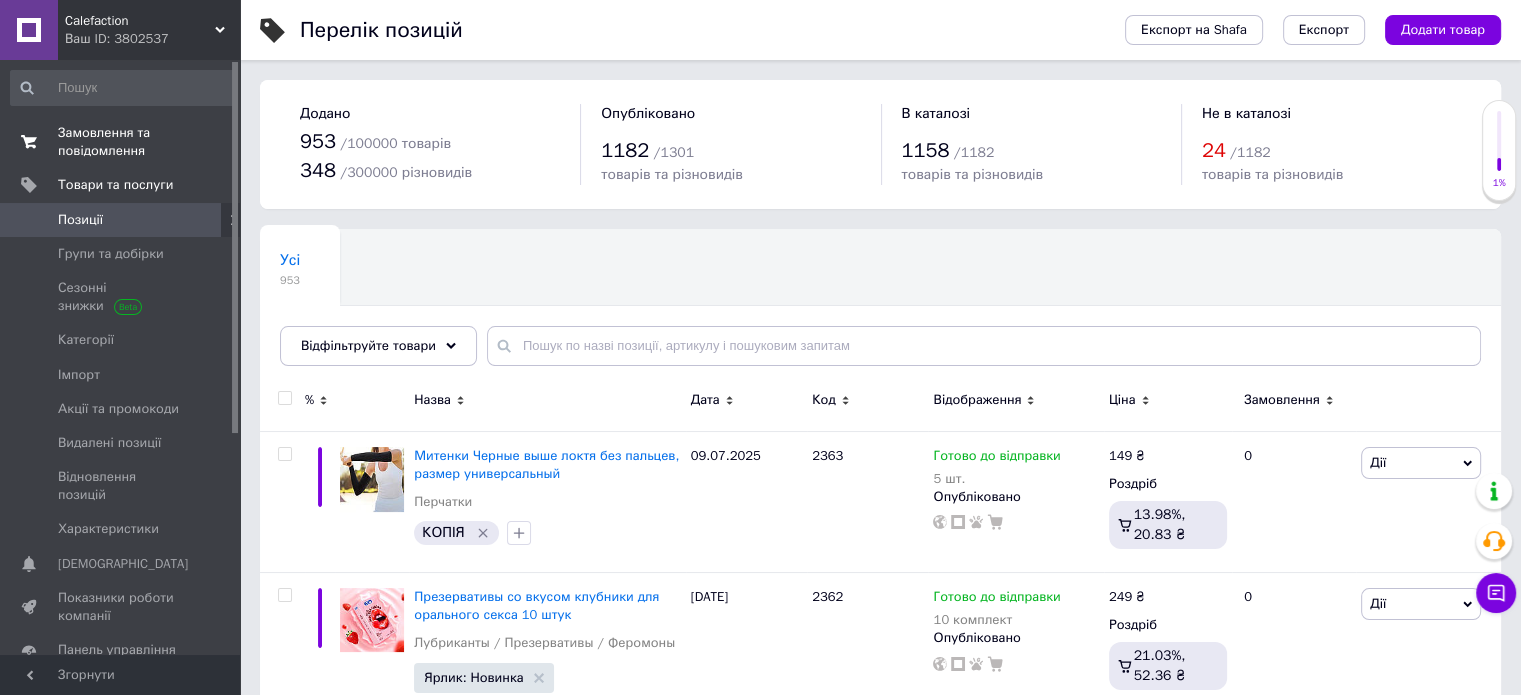 click on "Замовлення та повідомлення" at bounding box center [121, 142] 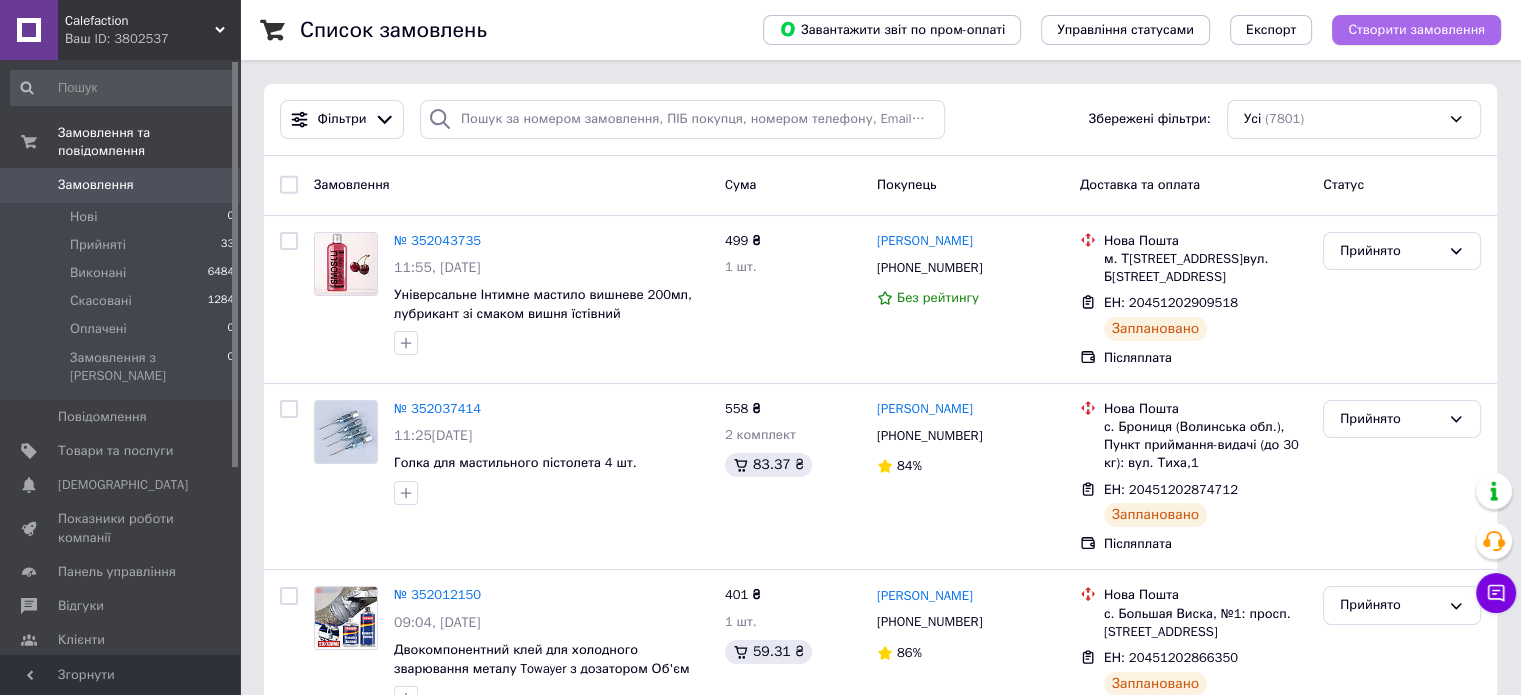 click on "Створити замовлення" at bounding box center [1416, 30] 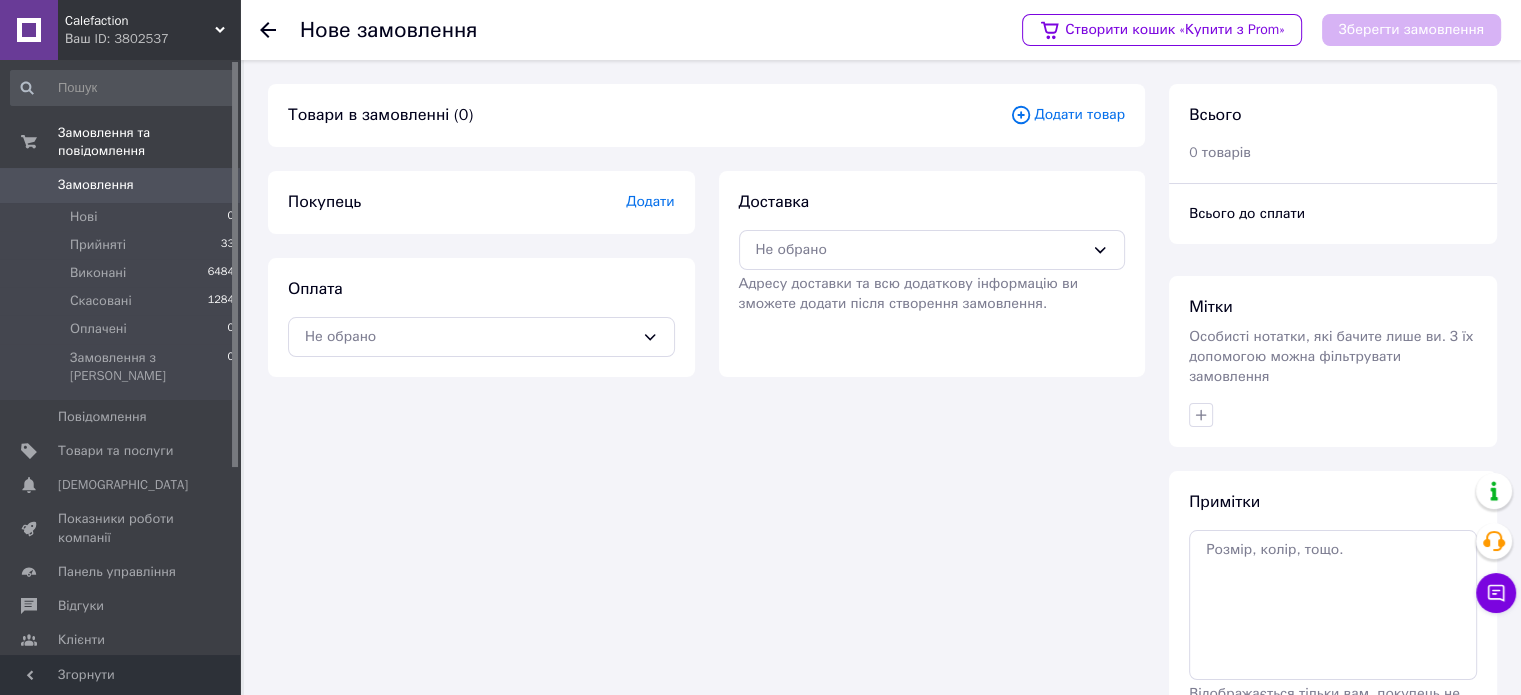 click on "Додати товар" at bounding box center [1067, 115] 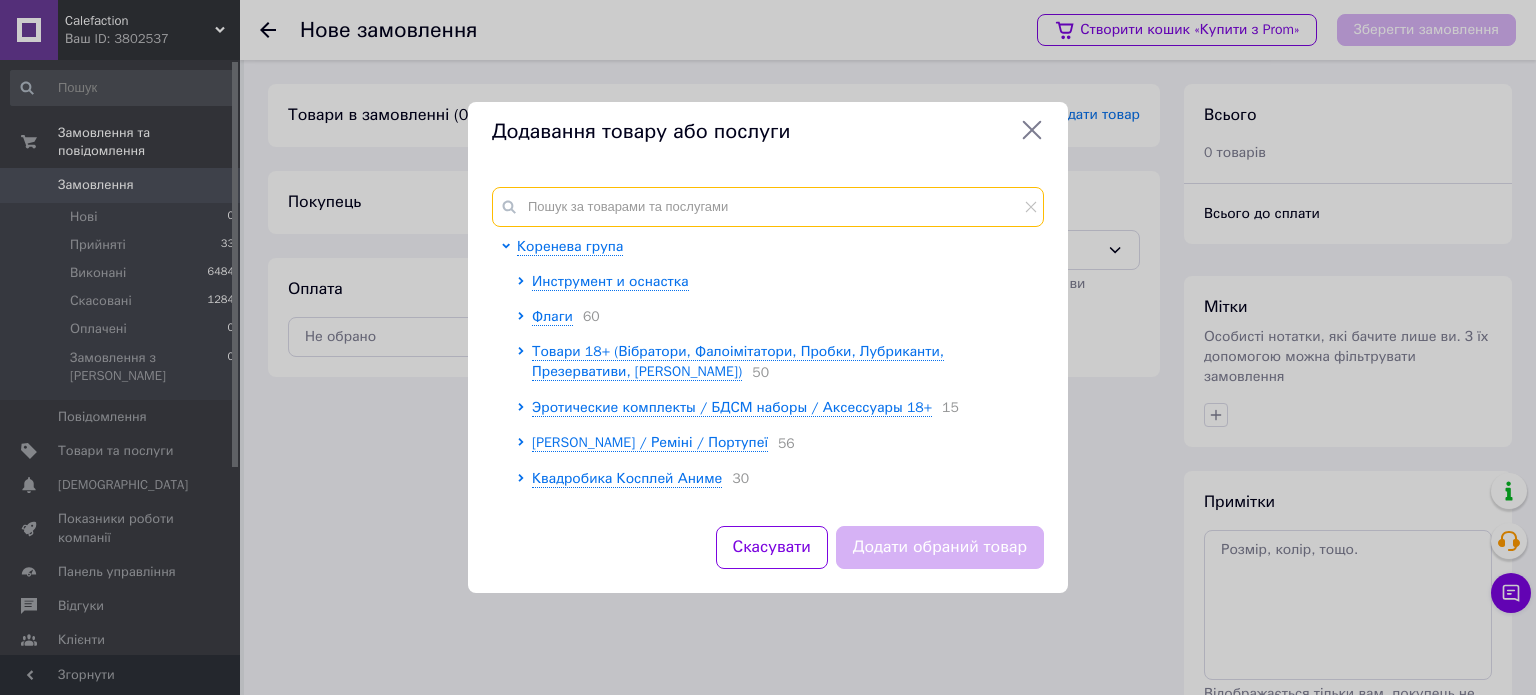 click at bounding box center (768, 207) 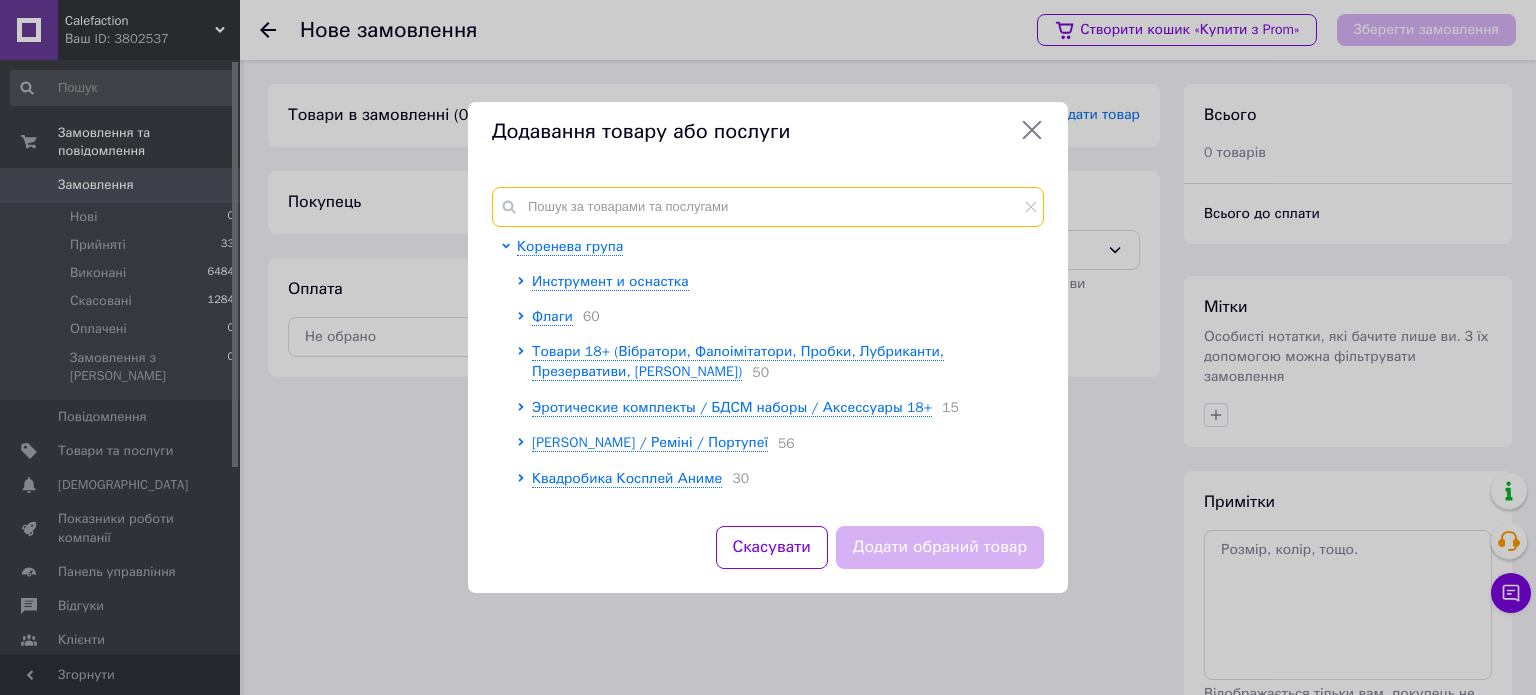 type on "ф" 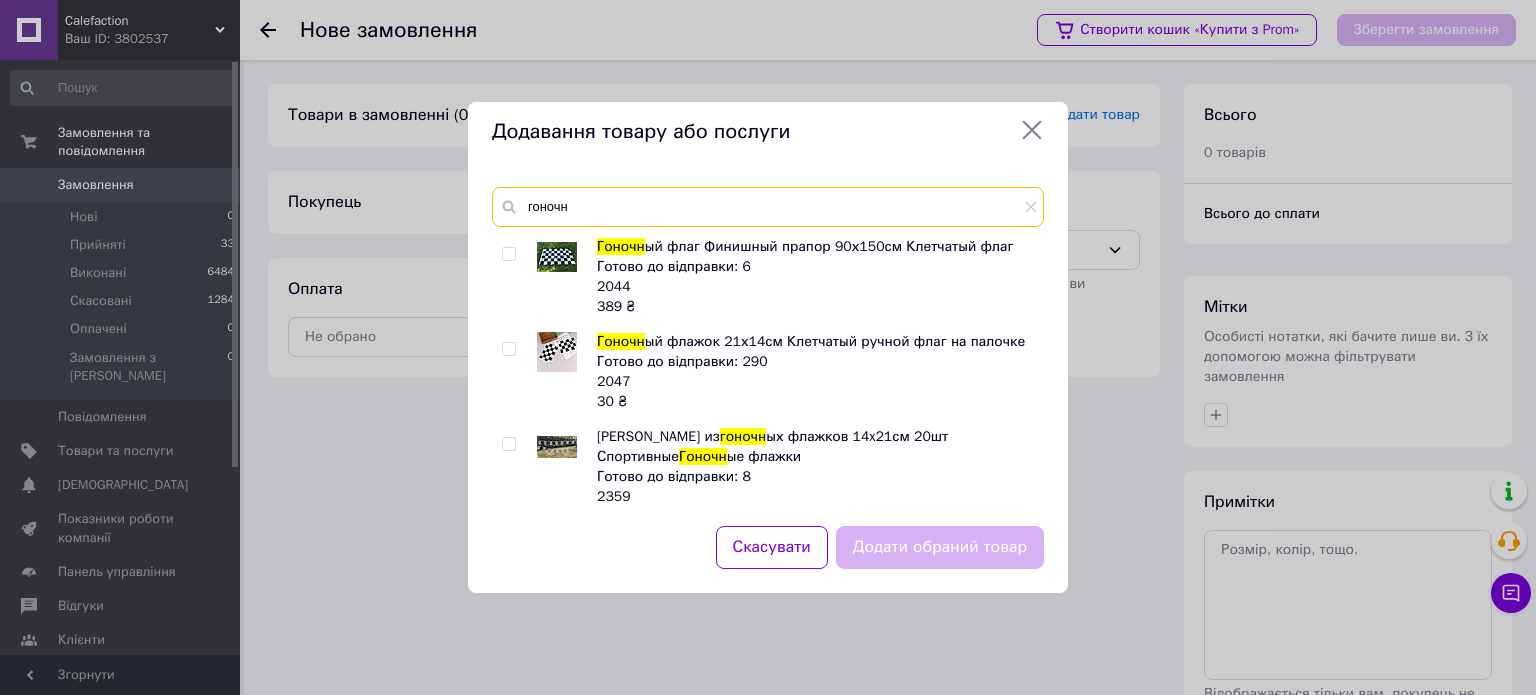type on "гоночн" 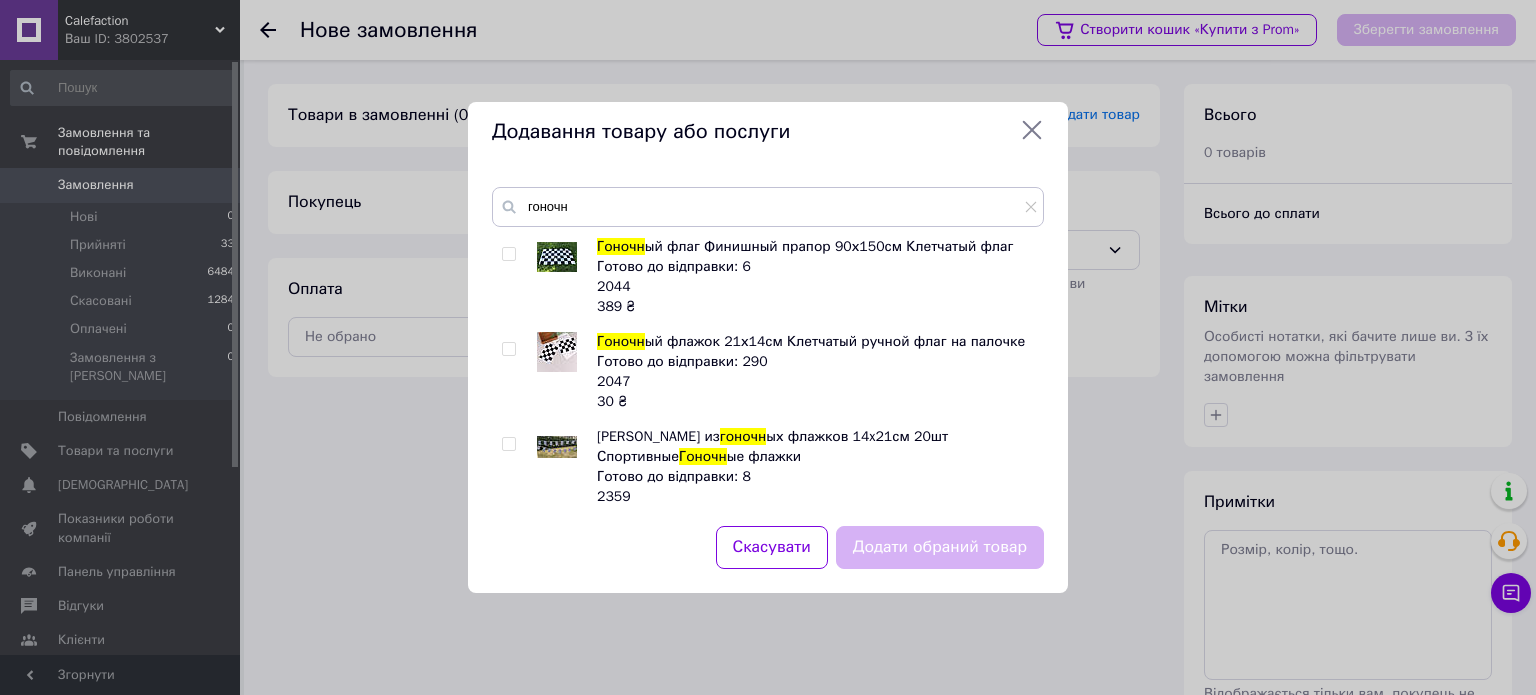 click at bounding box center [508, 254] 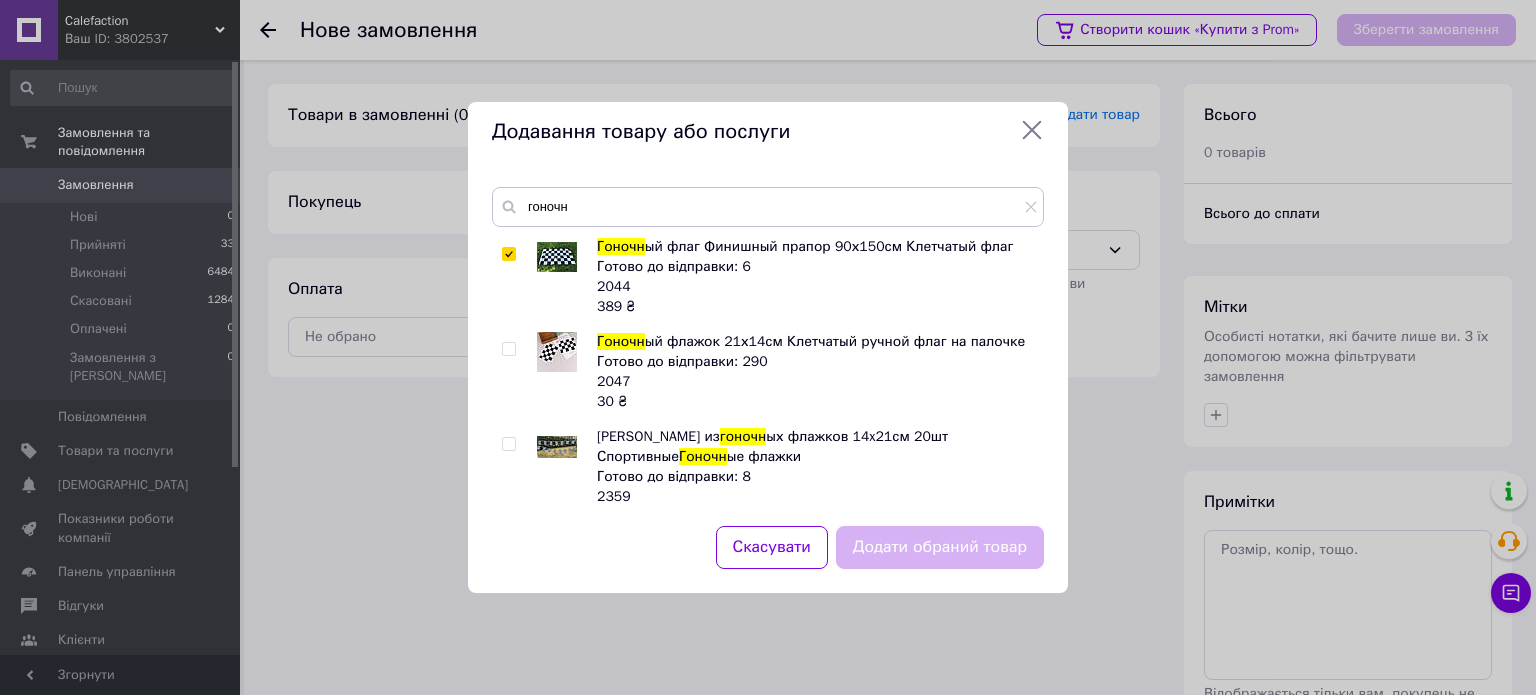 checkbox on "true" 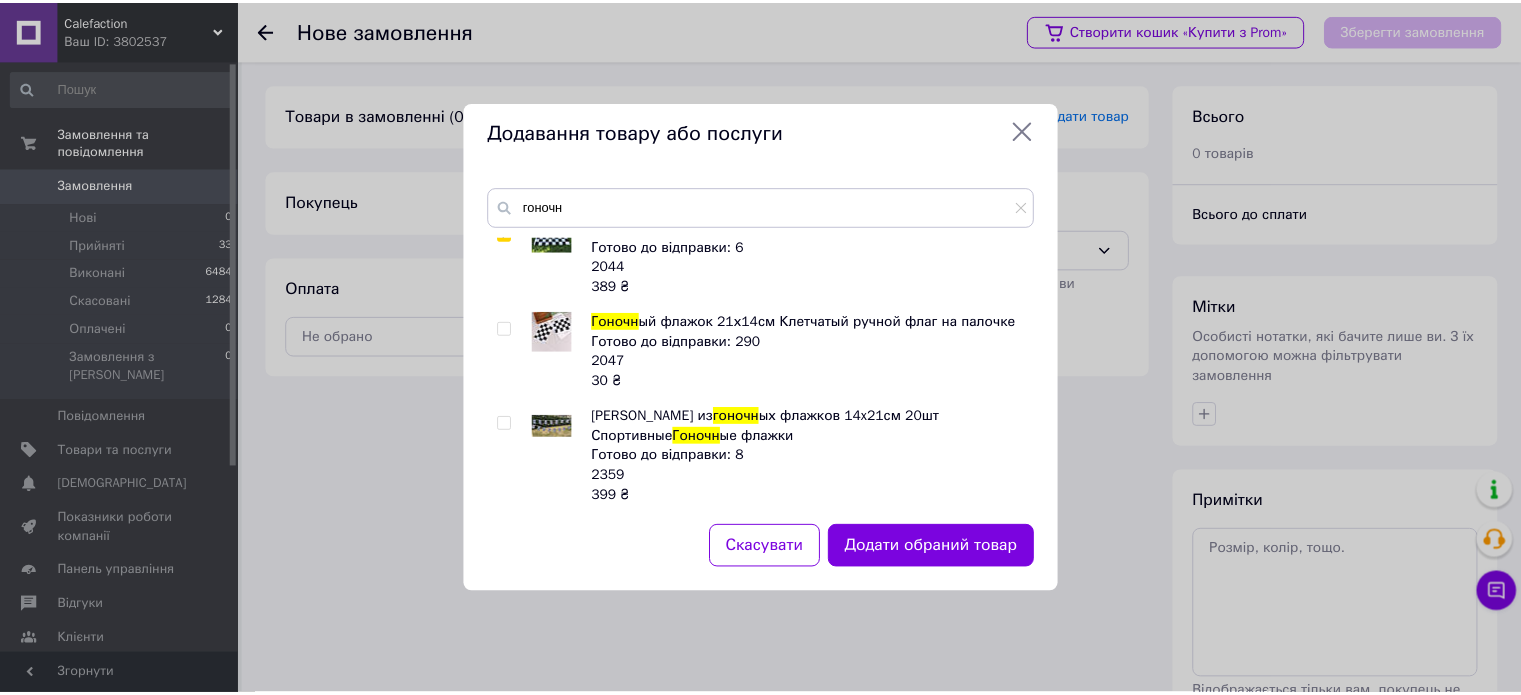 scroll, scrollTop: 25, scrollLeft: 0, axis: vertical 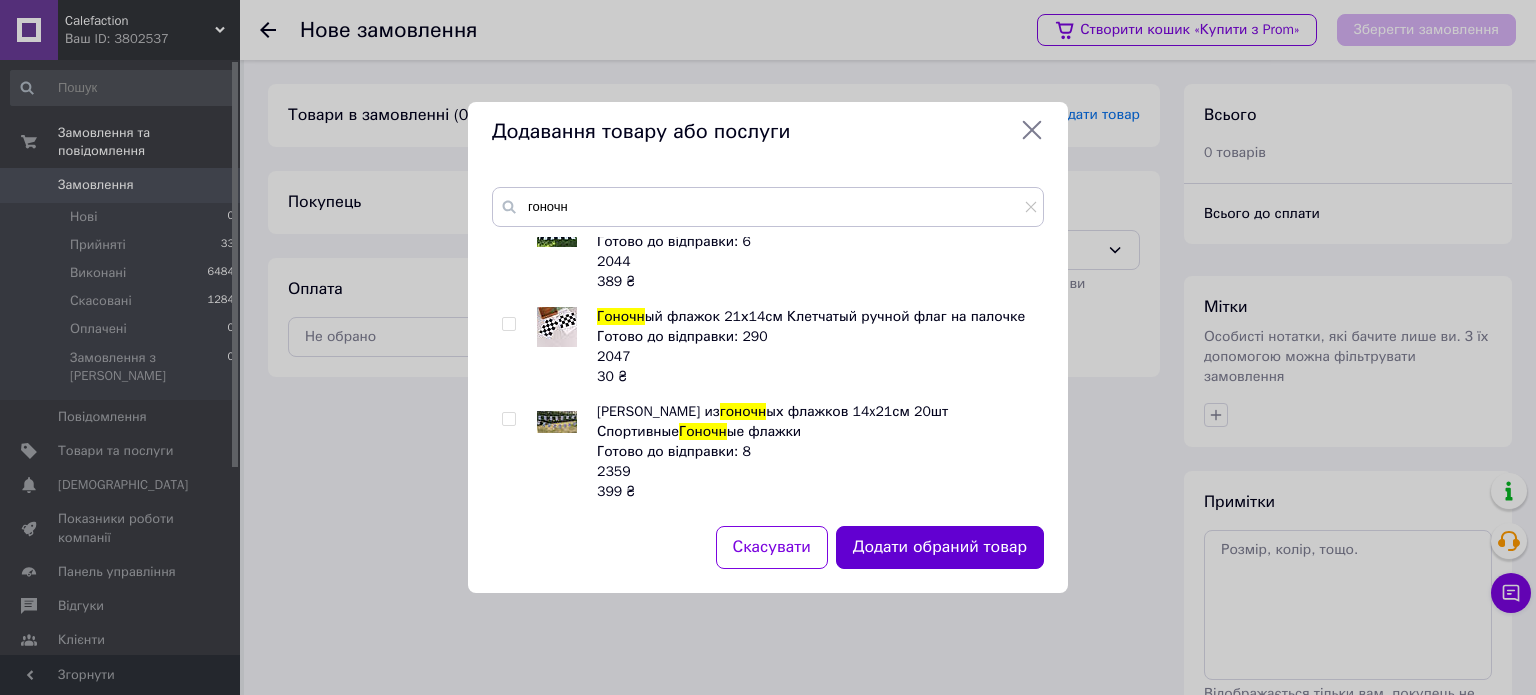 click on "Додати обраний товар" at bounding box center [940, 547] 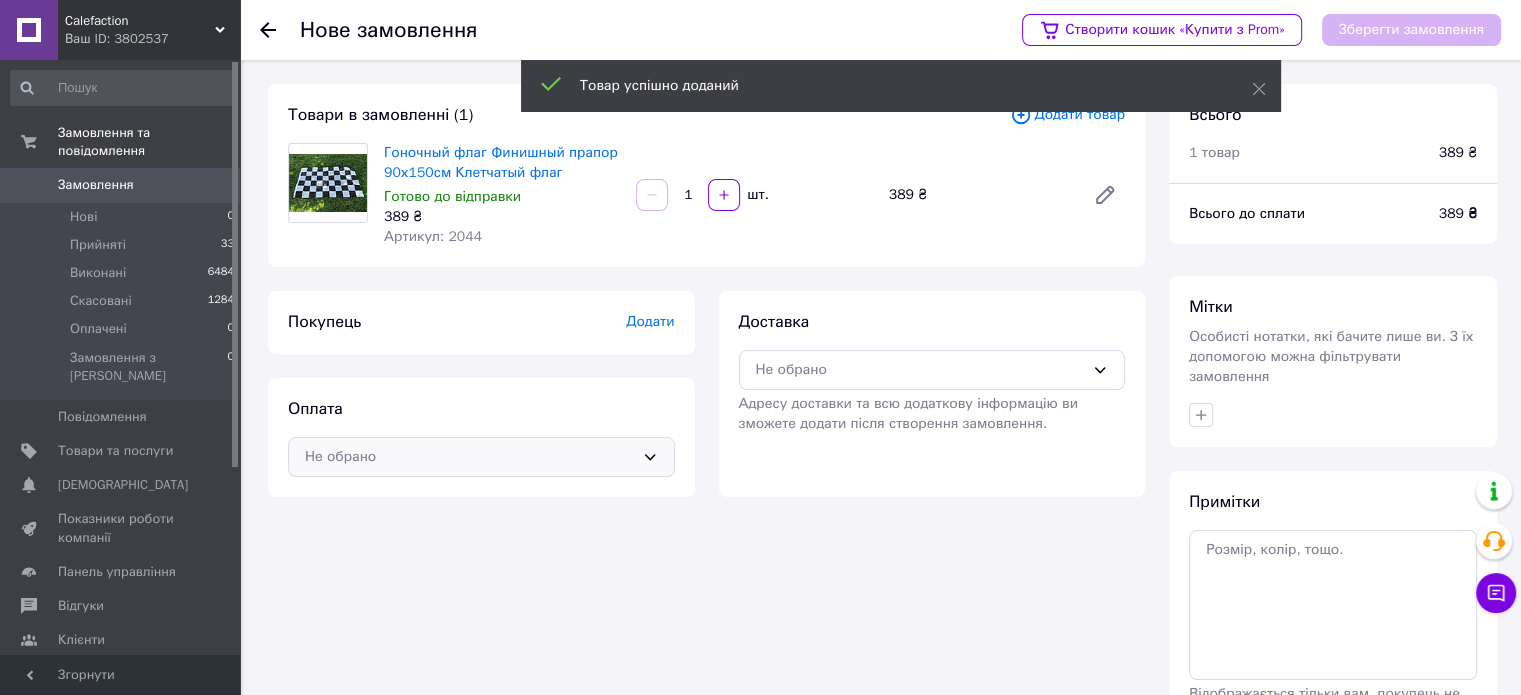 click on "Не обрано" at bounding box center [469, 457] 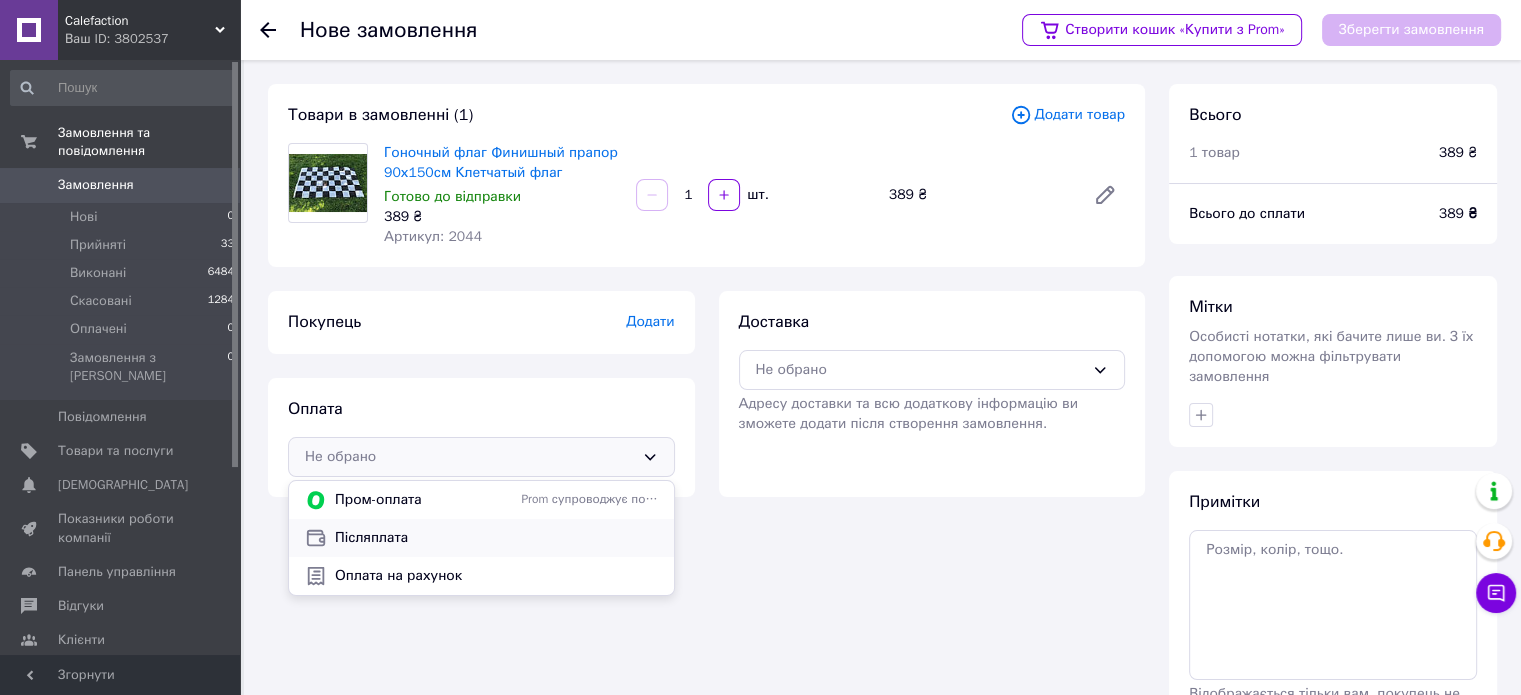 click on "Післяплата" at bounding box center (496, 538) 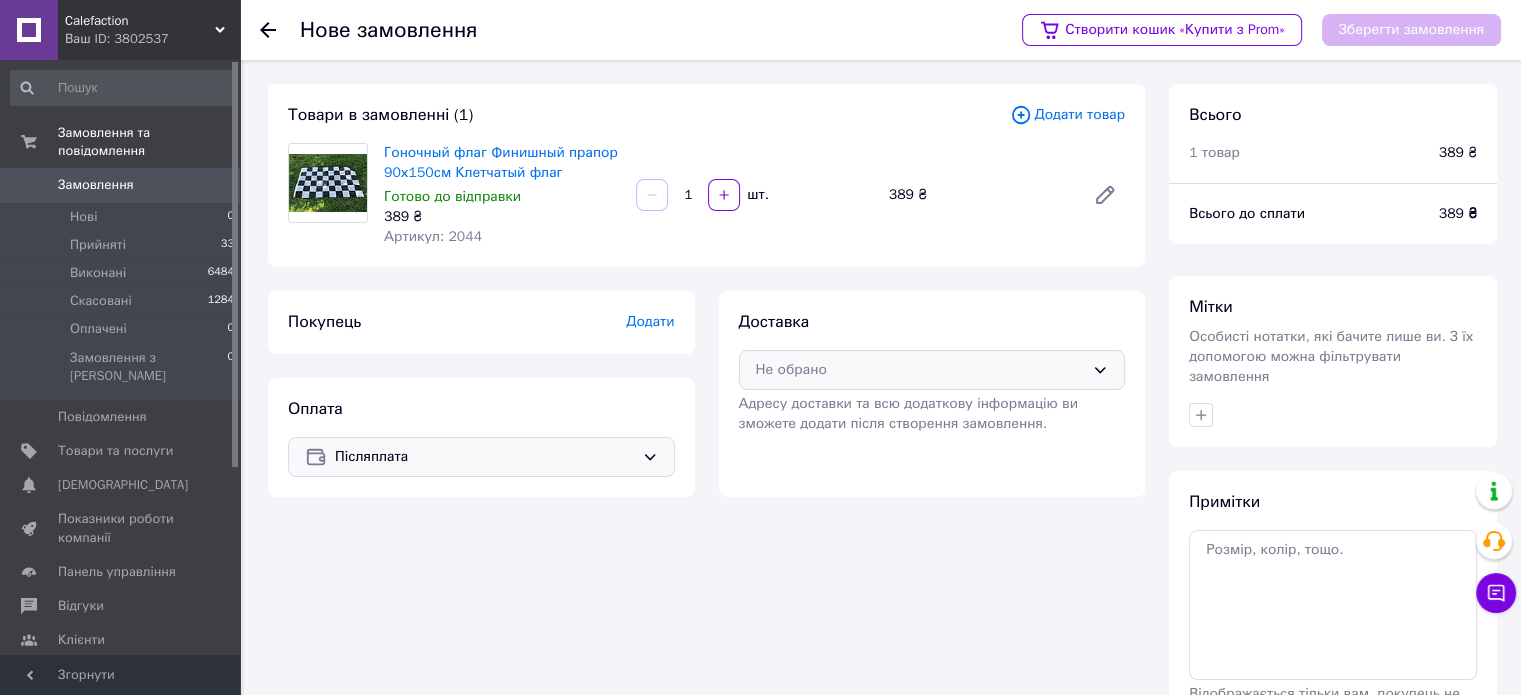 click on "Не обрано" at bounding box center [920, 370] 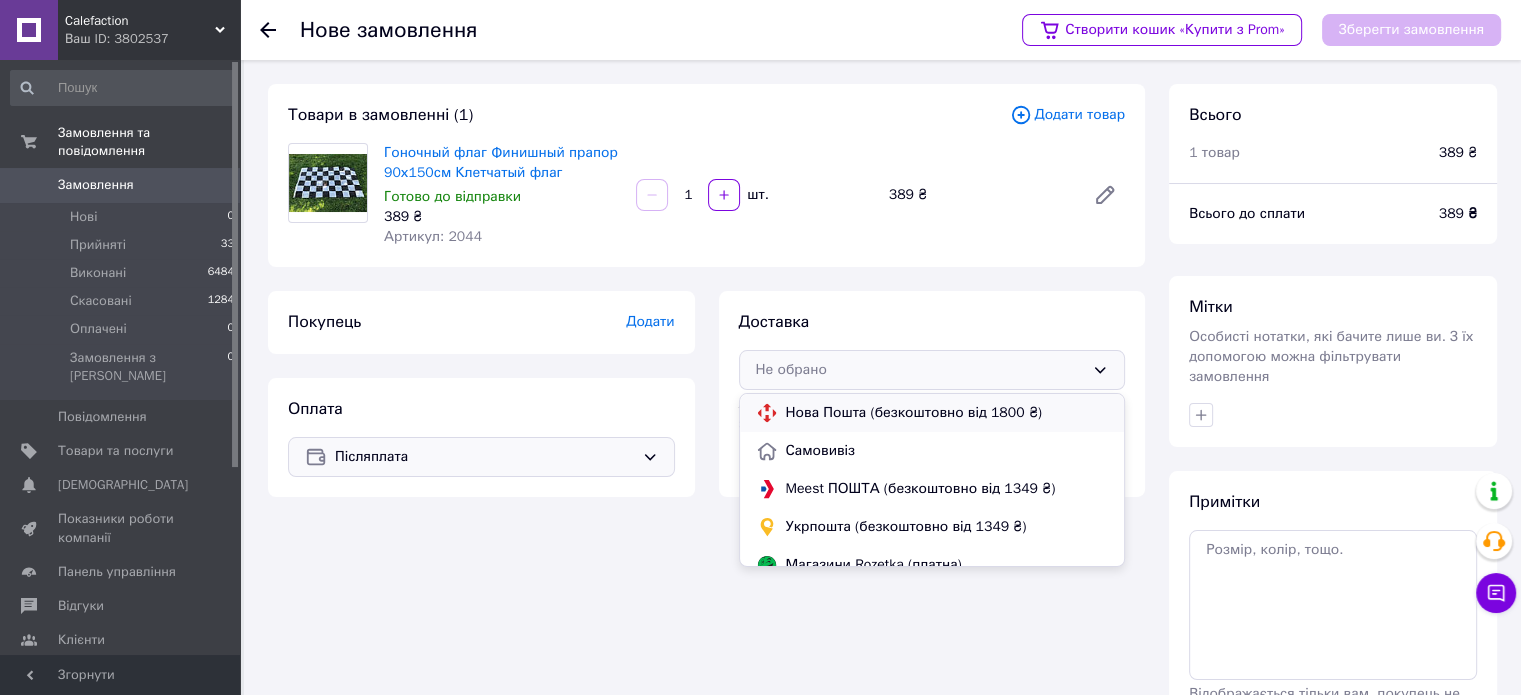 click on "Нова Пошта (безкоштовно від 1800 ₴)" at bounding box center (947, 413) 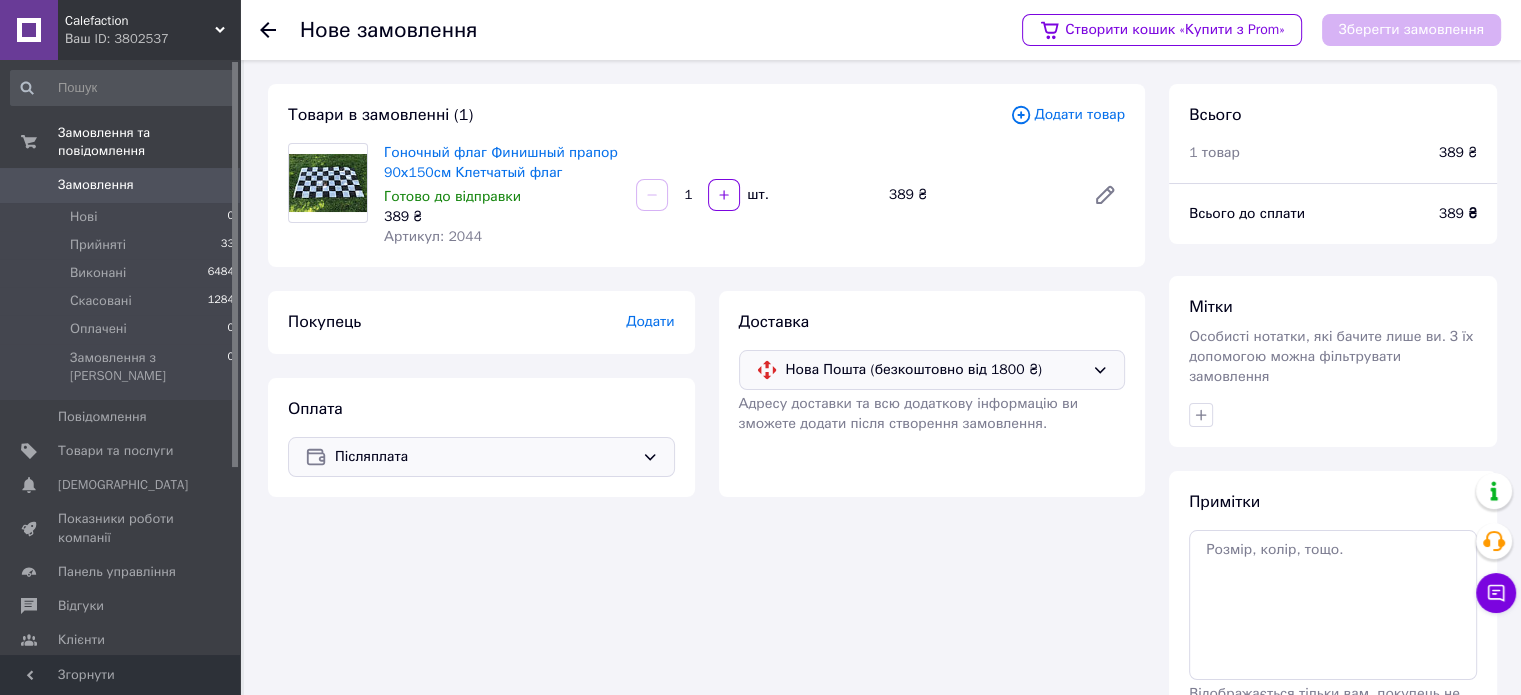 click on "Додати" at bounding box center [650, 321] 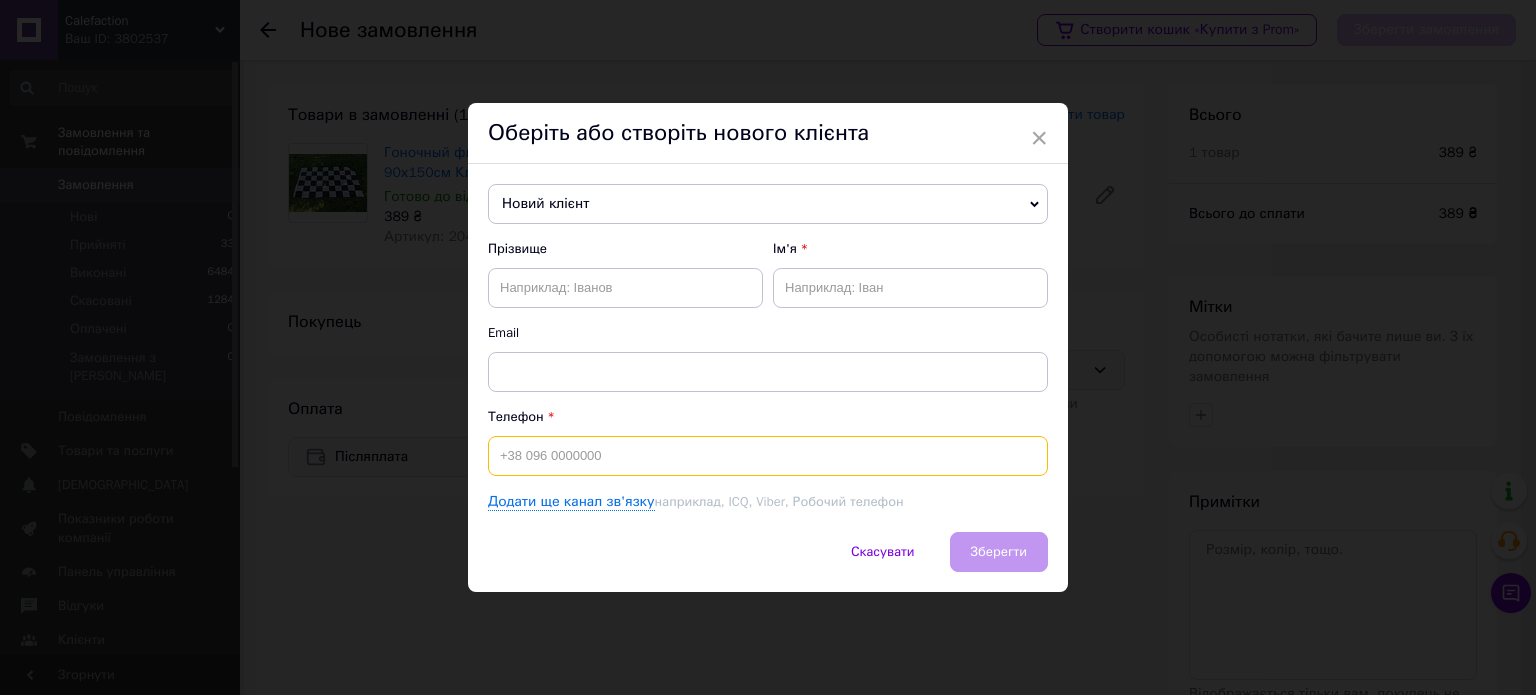 click at bounding box center (768, 456) 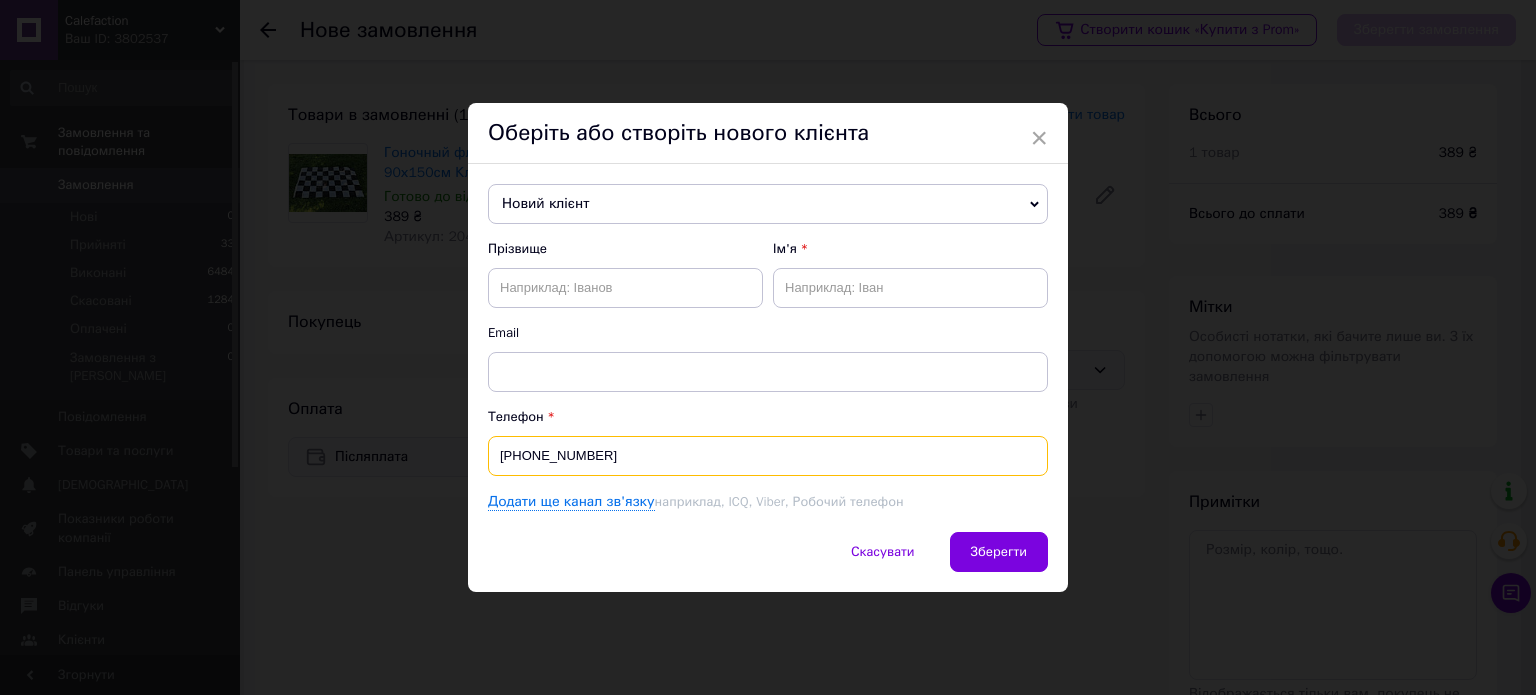 type on "[PHONE_NUMBER]" 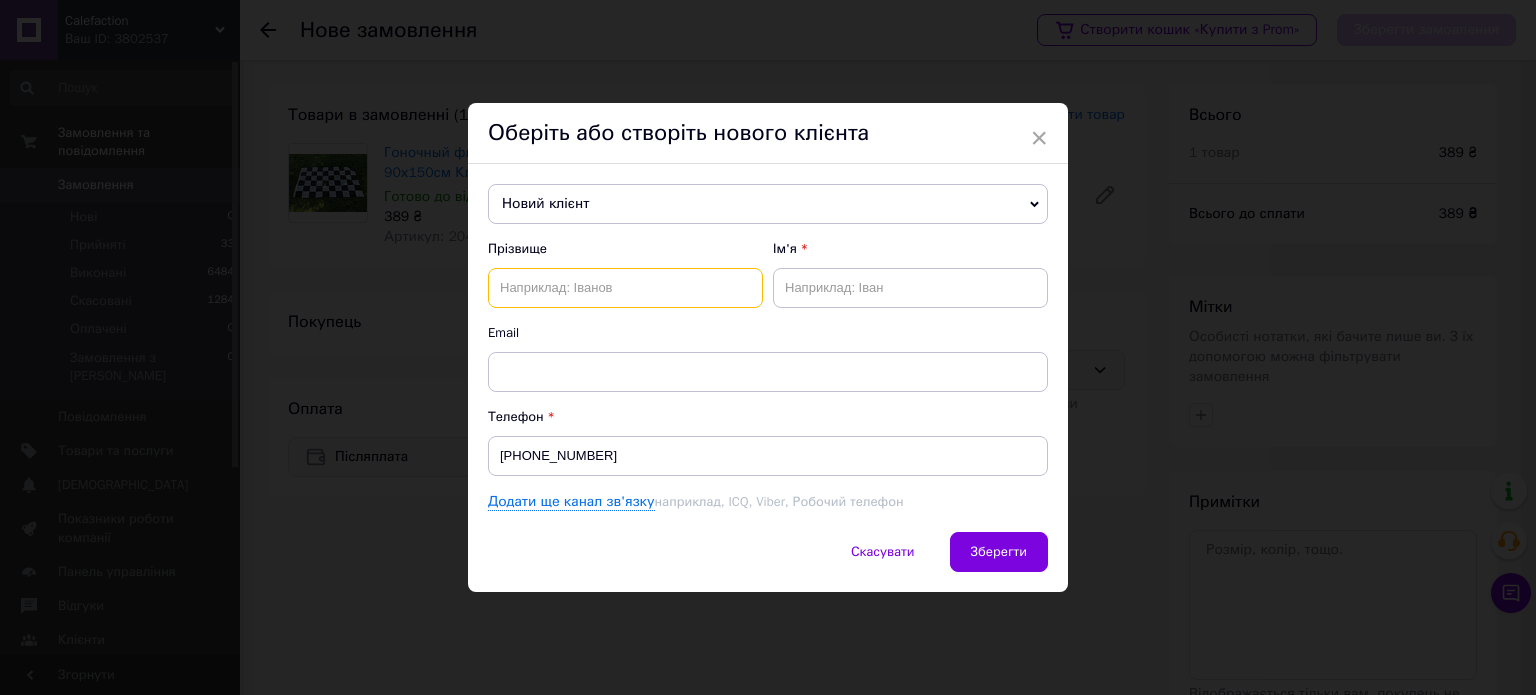 click at bounding box center (625, 288) 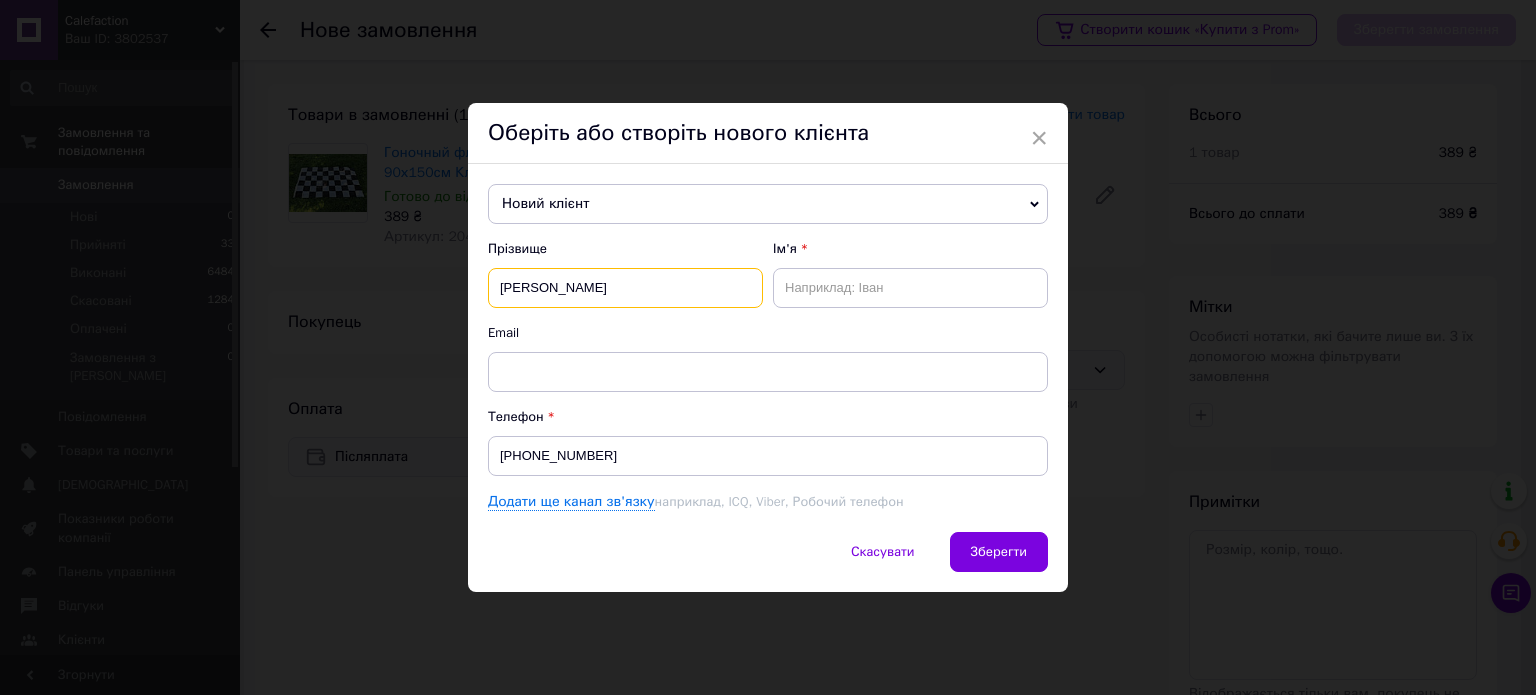 type on "[PERSON_NAME]" 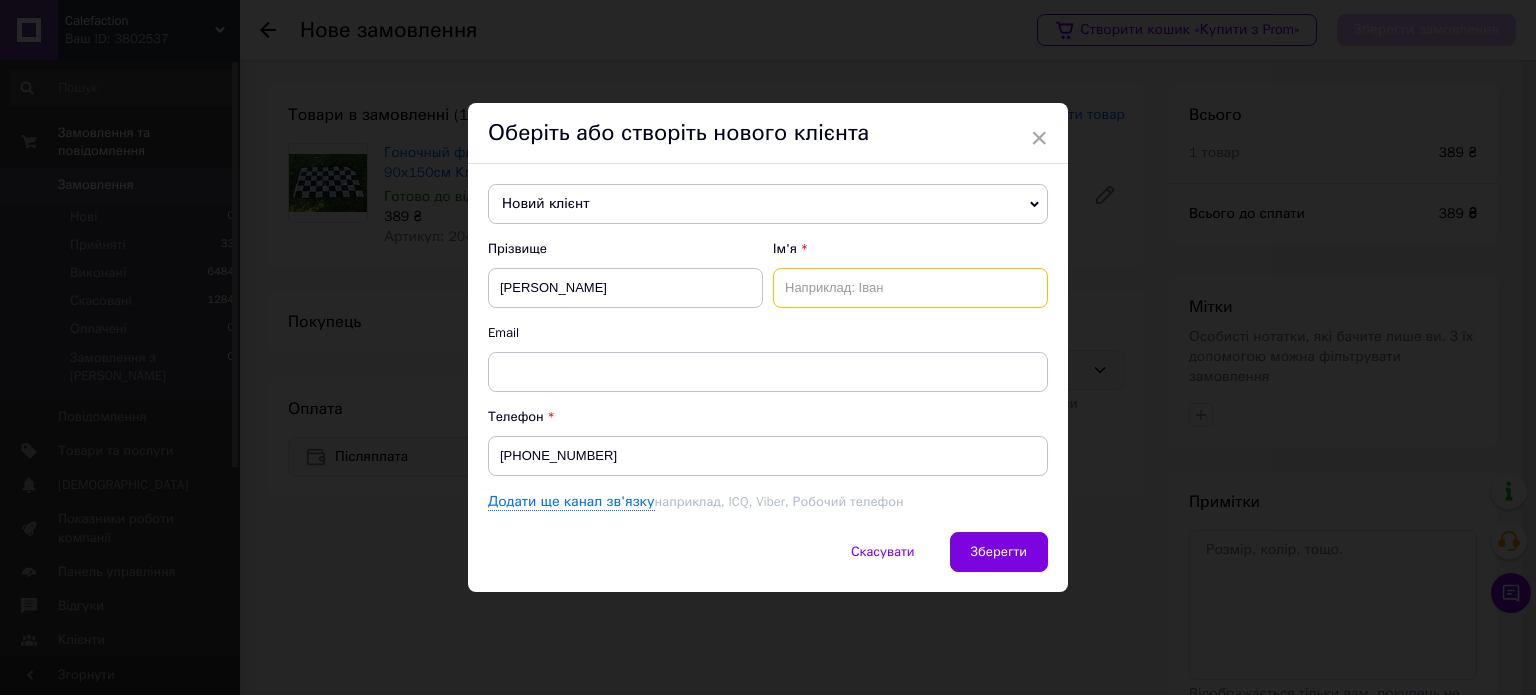 click at bounding box center [910, 288] 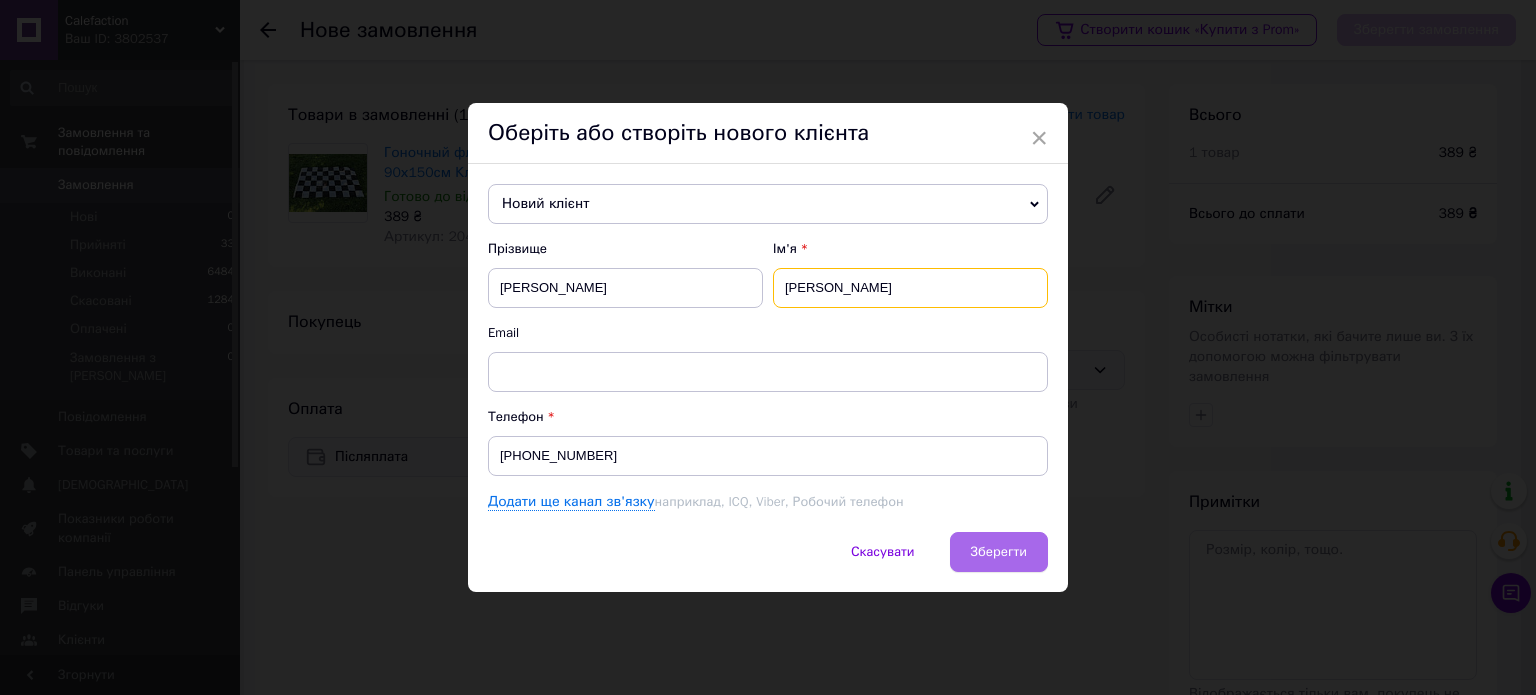 type on "[PERSON_NAME]" 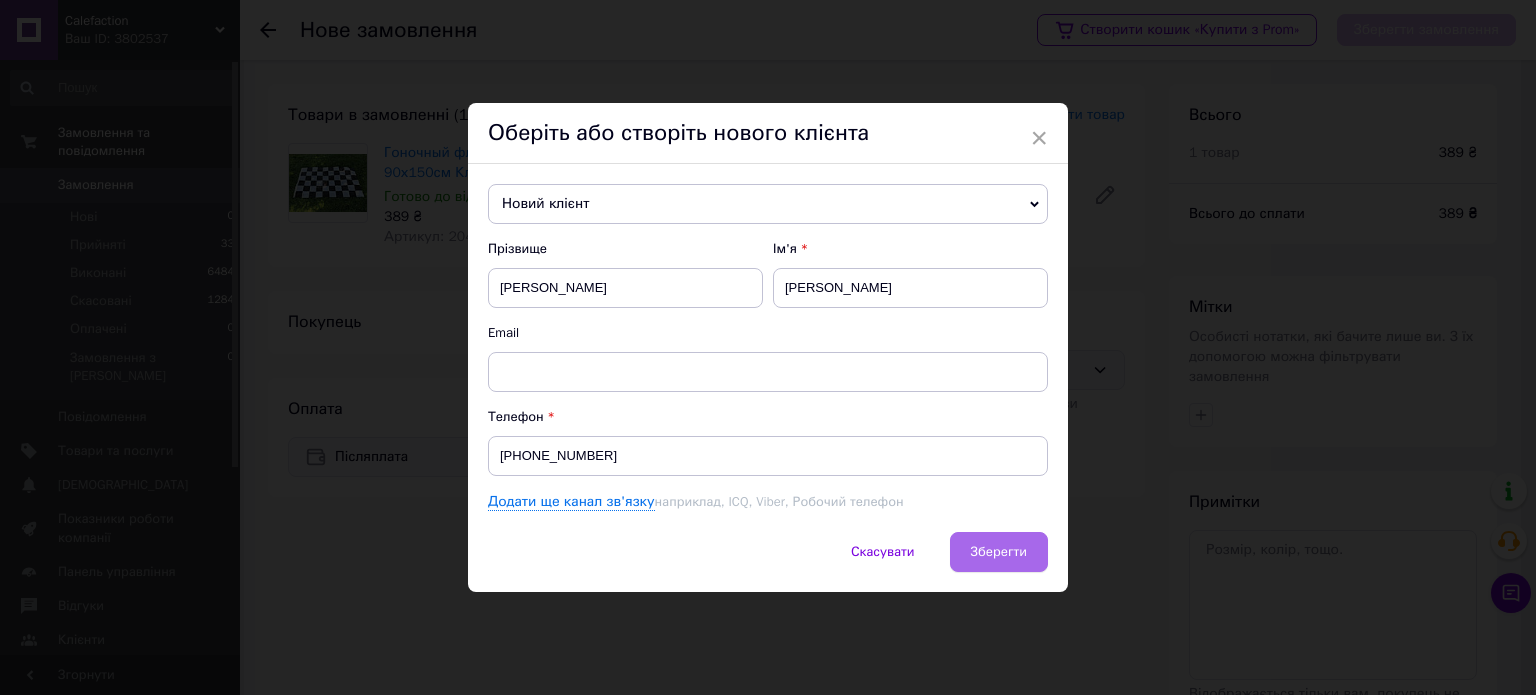 click on "Зберегти" at bounding box center [999, 551] 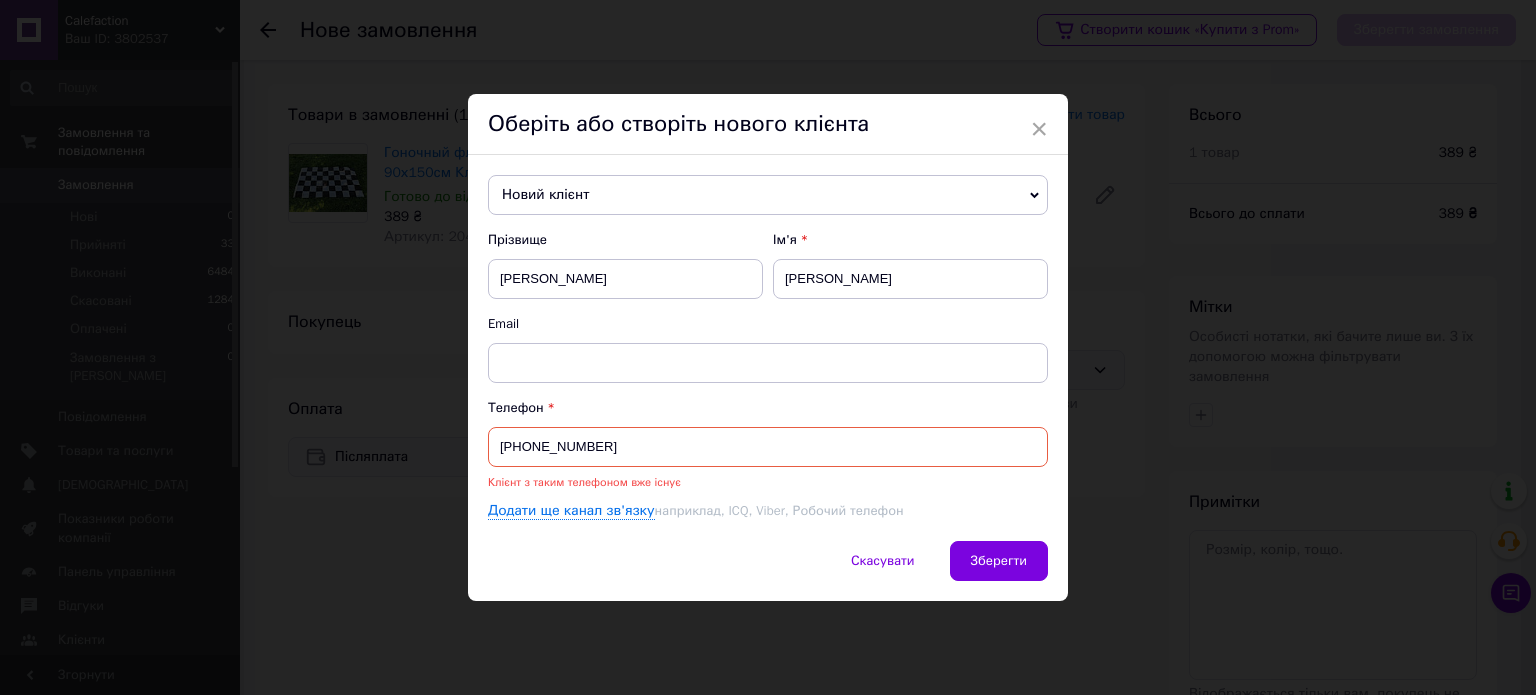 drag, startPoint x: 588, startPoint y: 441, endPoint x: 468, endPoint y: 439, distance: 120.01666 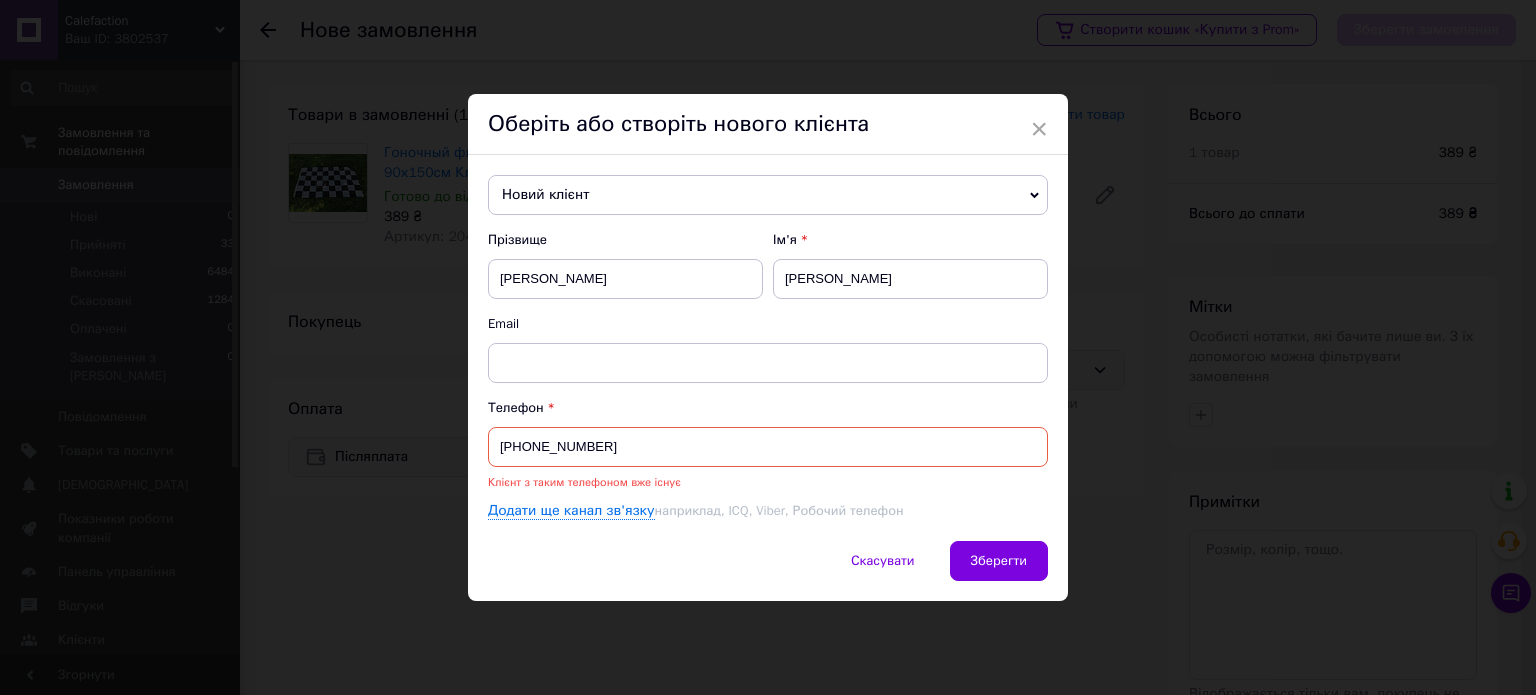 click on "Новий клієнт" at bounding box center (768, 195) 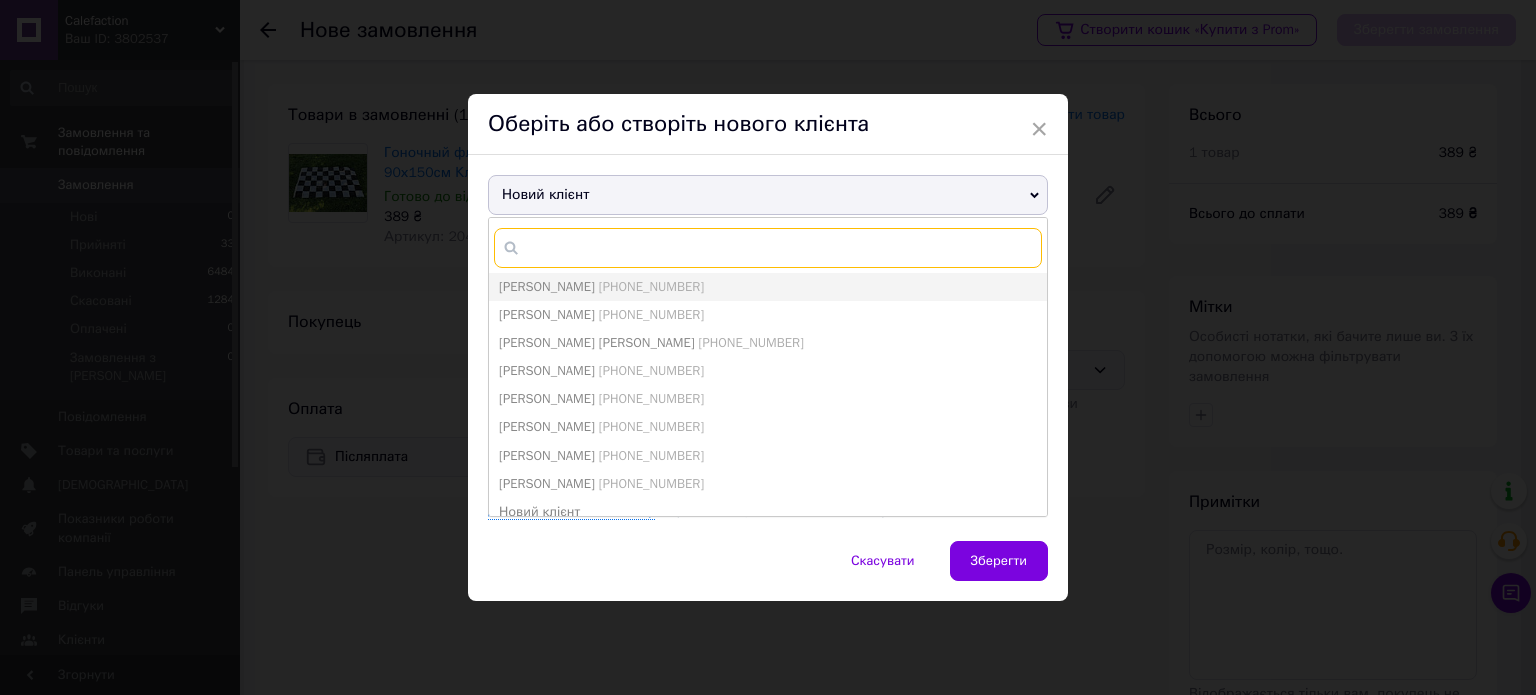 paste on "[PHONE_NUMBER]" 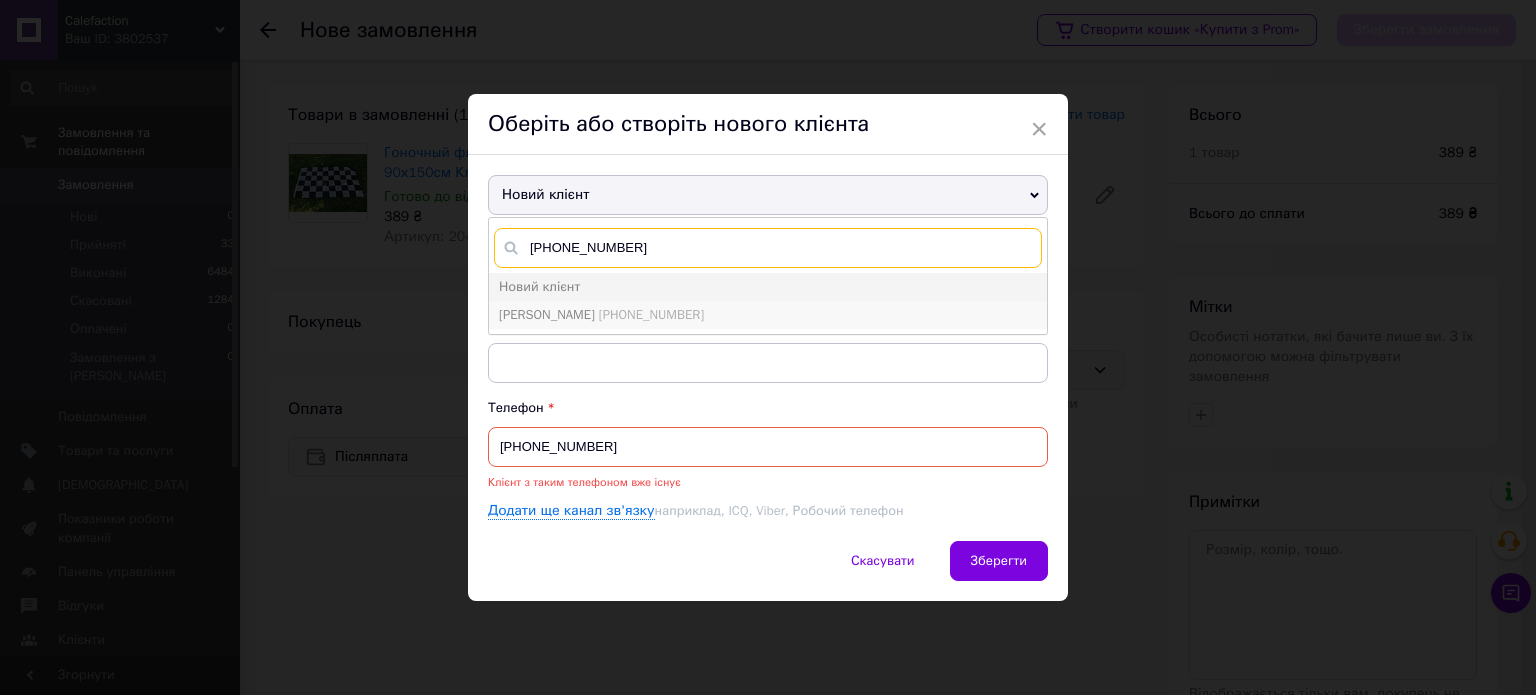 type on "[PHONE_NUMBER]" 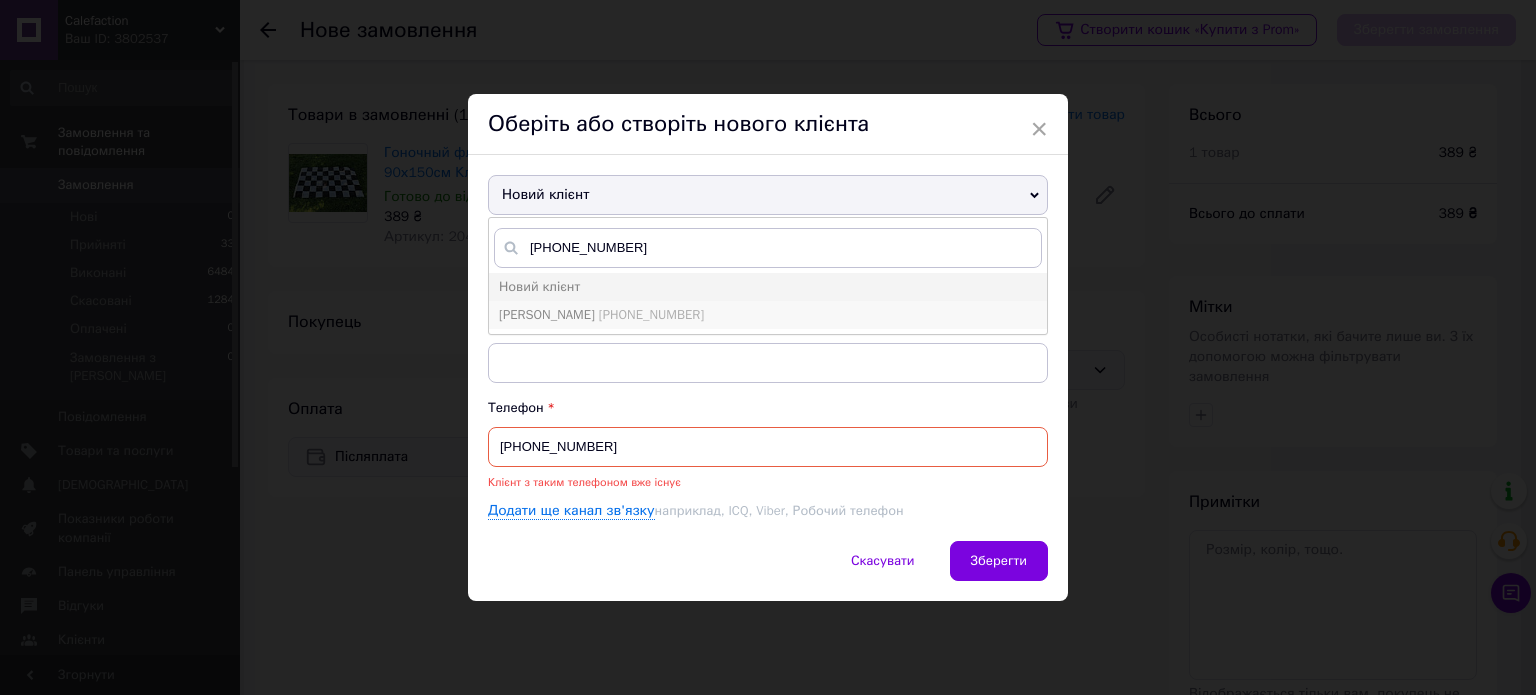 click on "[PHONE_NUMBER]" at bounding box center (651, 314) 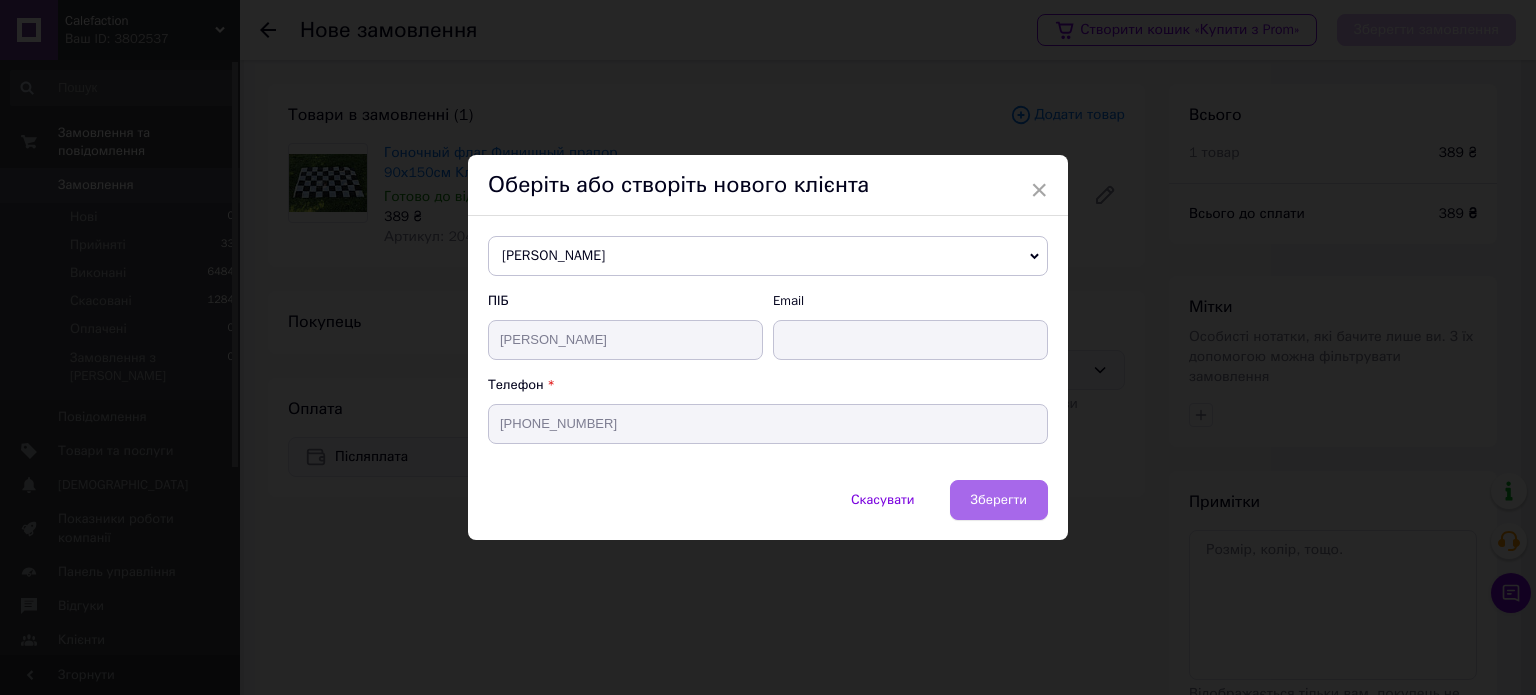 click on "Зберегти" at bounding box center (999, 500) 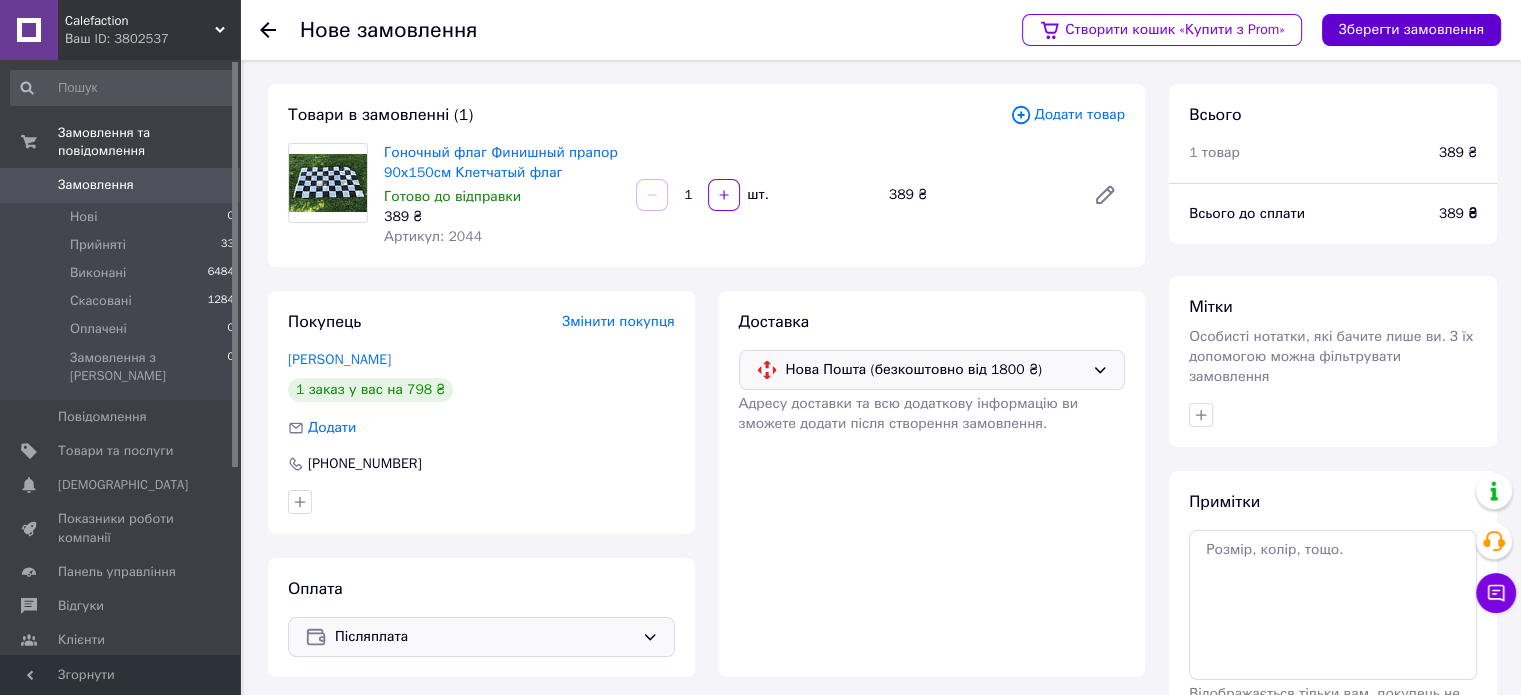 click on "Зберегти замовлення" at bounding box center [1411, 30] 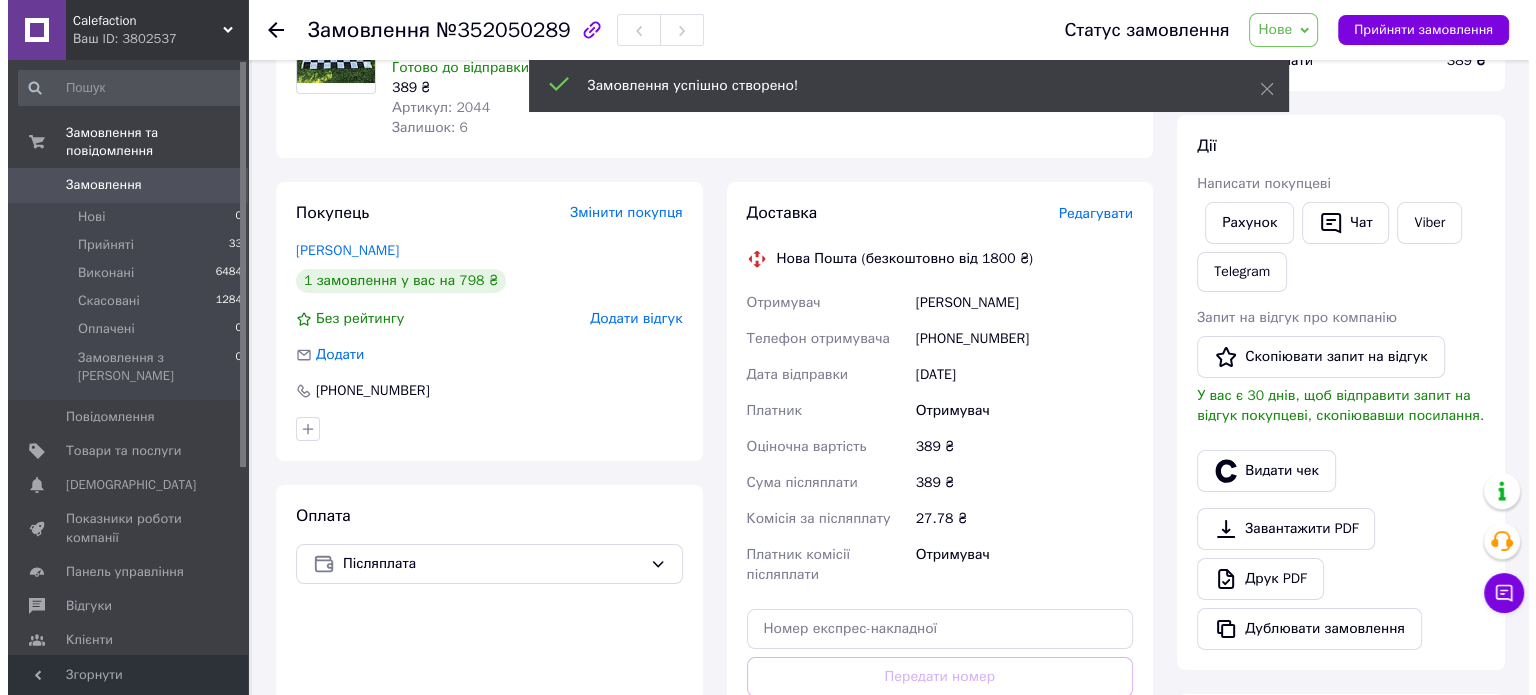 scroll, scrollTop: 278, scrollLeft: 0, axis: vertical 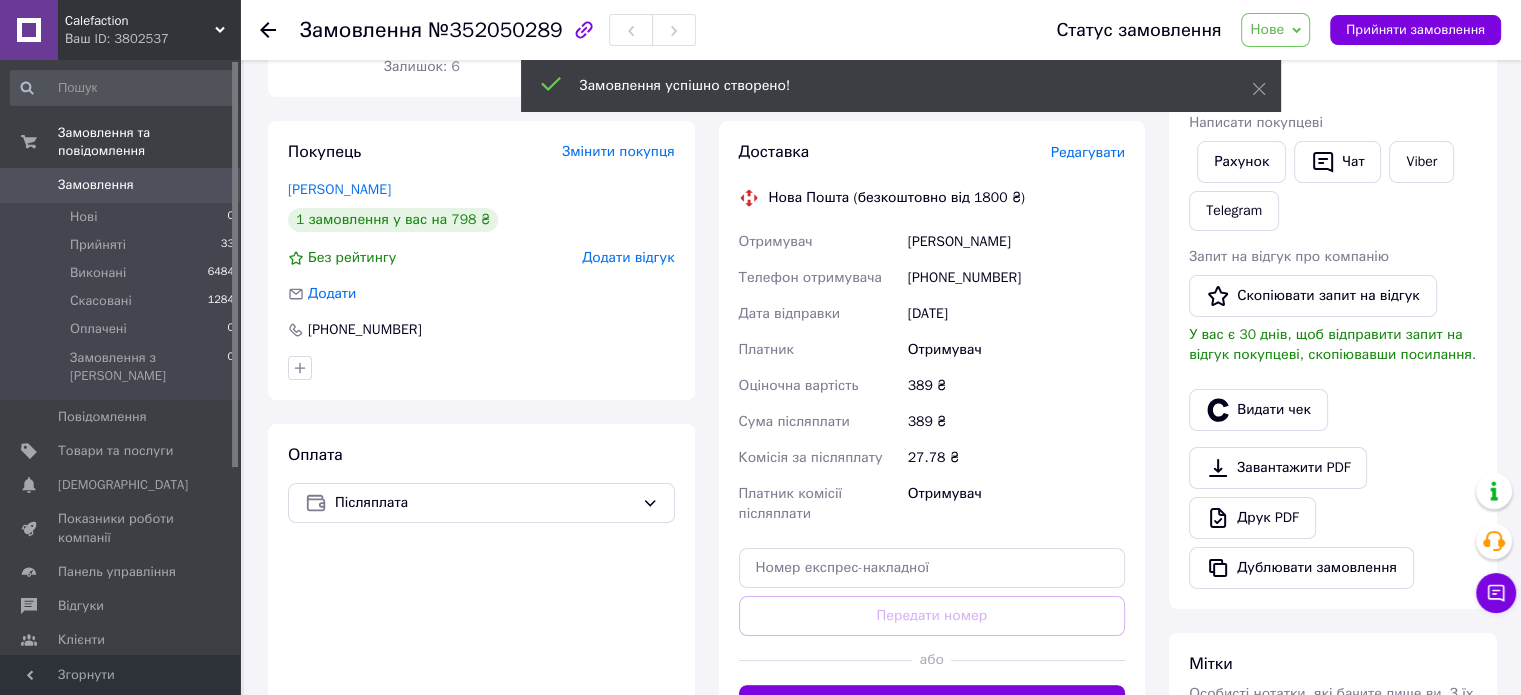 click on "Редагувати" at bounding box center [1088, 152] 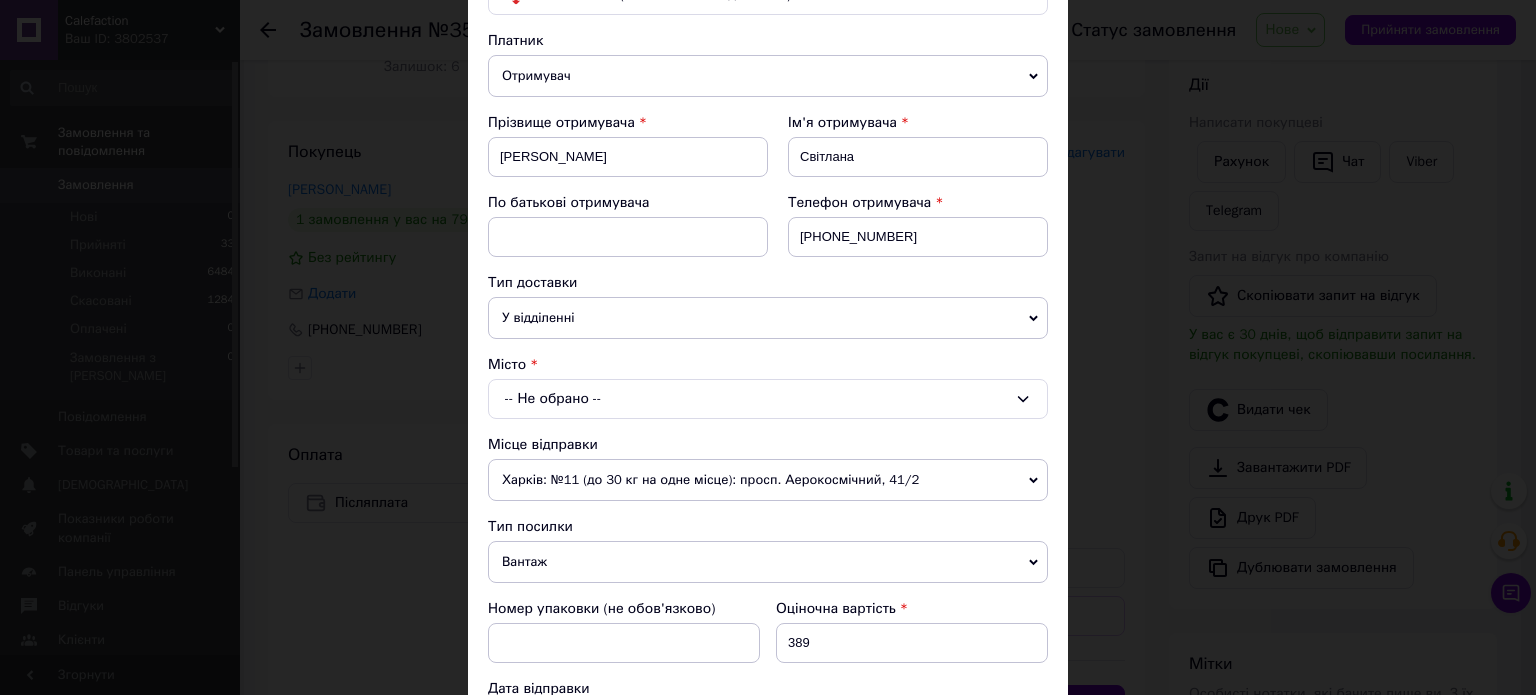 click on "-- Не обрано --" at bounding box center [768, 399] 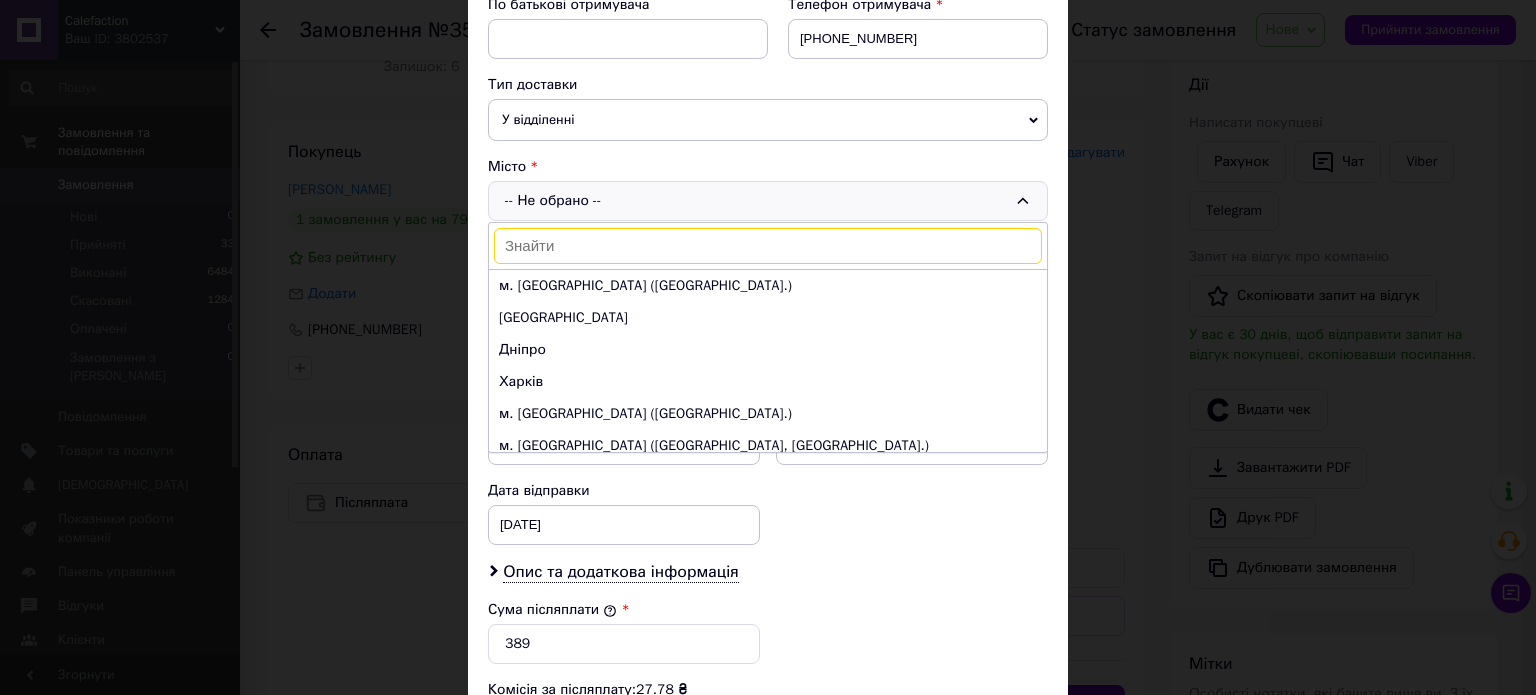 scroll, scrollTop: 400, scrollLeft: 0, axis: vertical 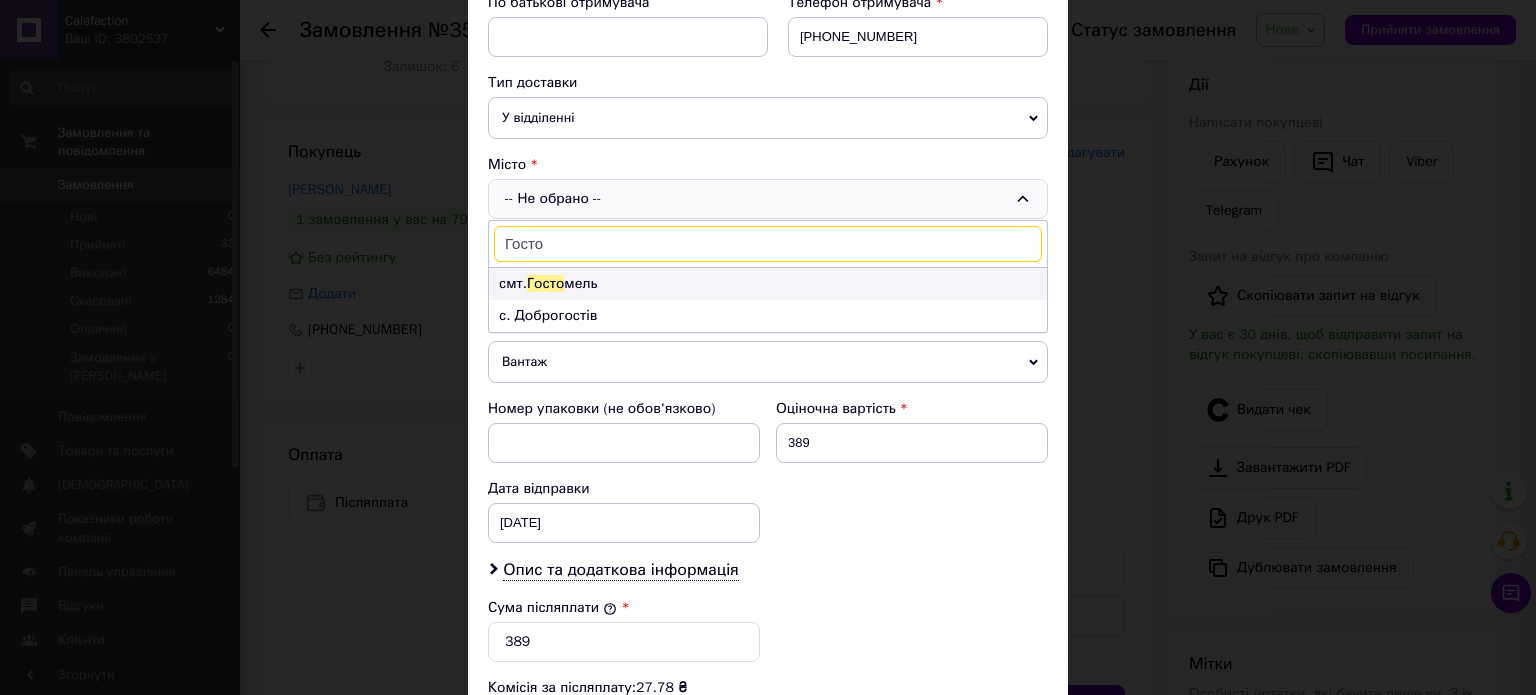 type on "Госто" 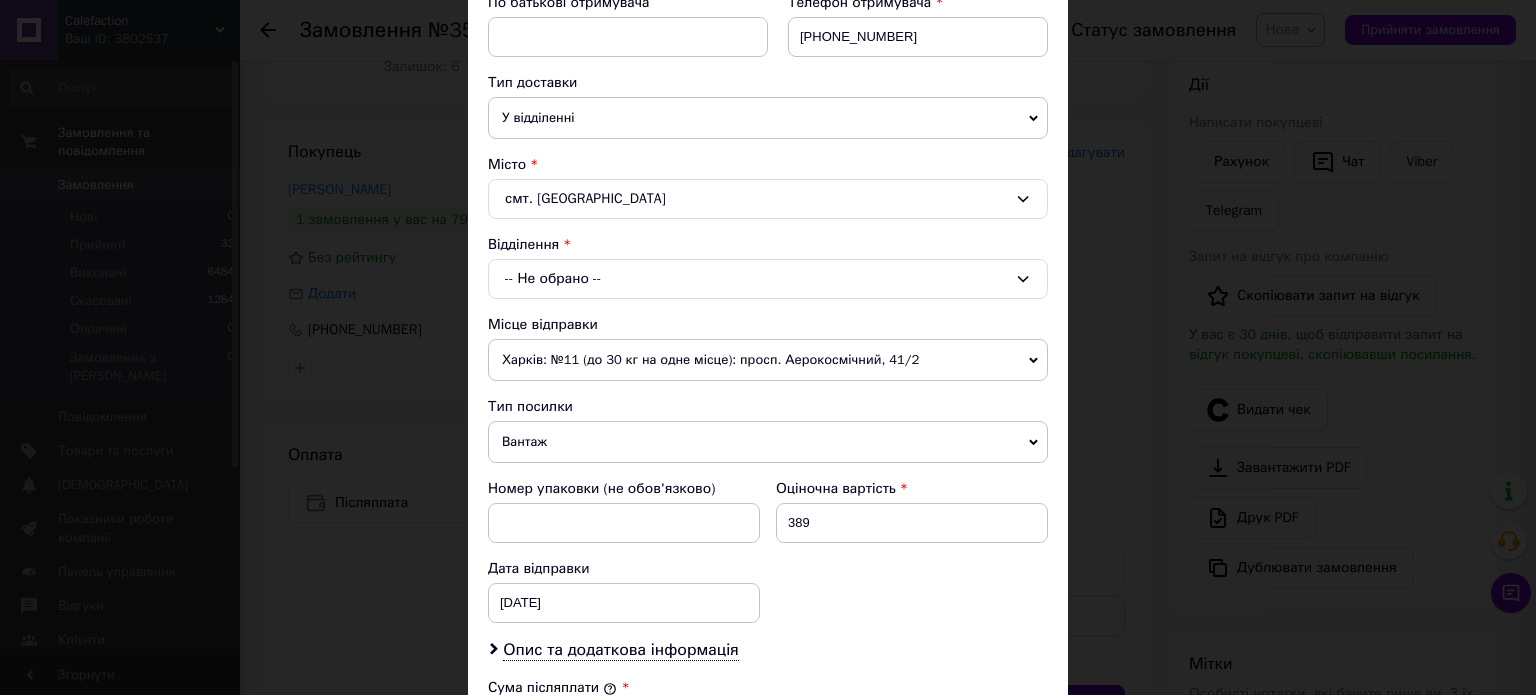 click on "У відділенні" at bounding box center (768, 118) 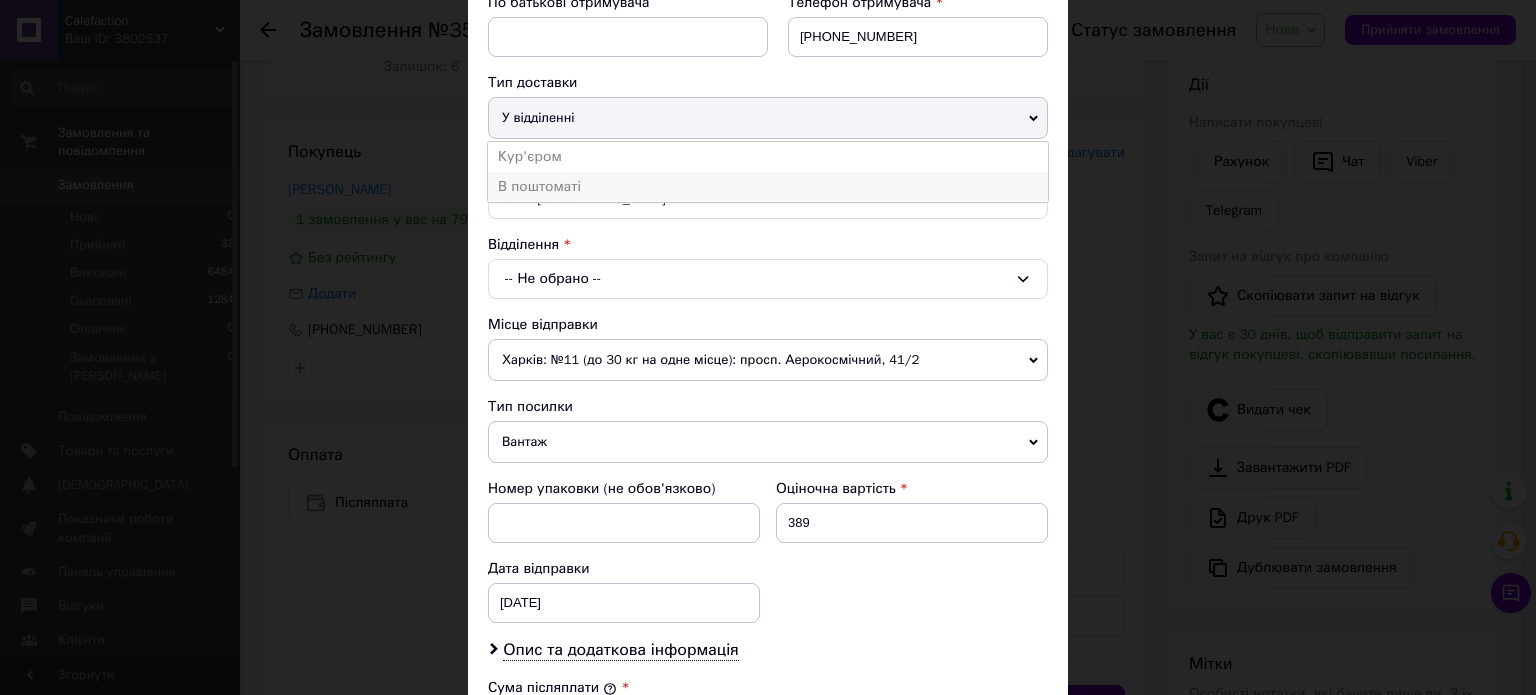 click on "В поштоматі" at bounding box center [768, 187] 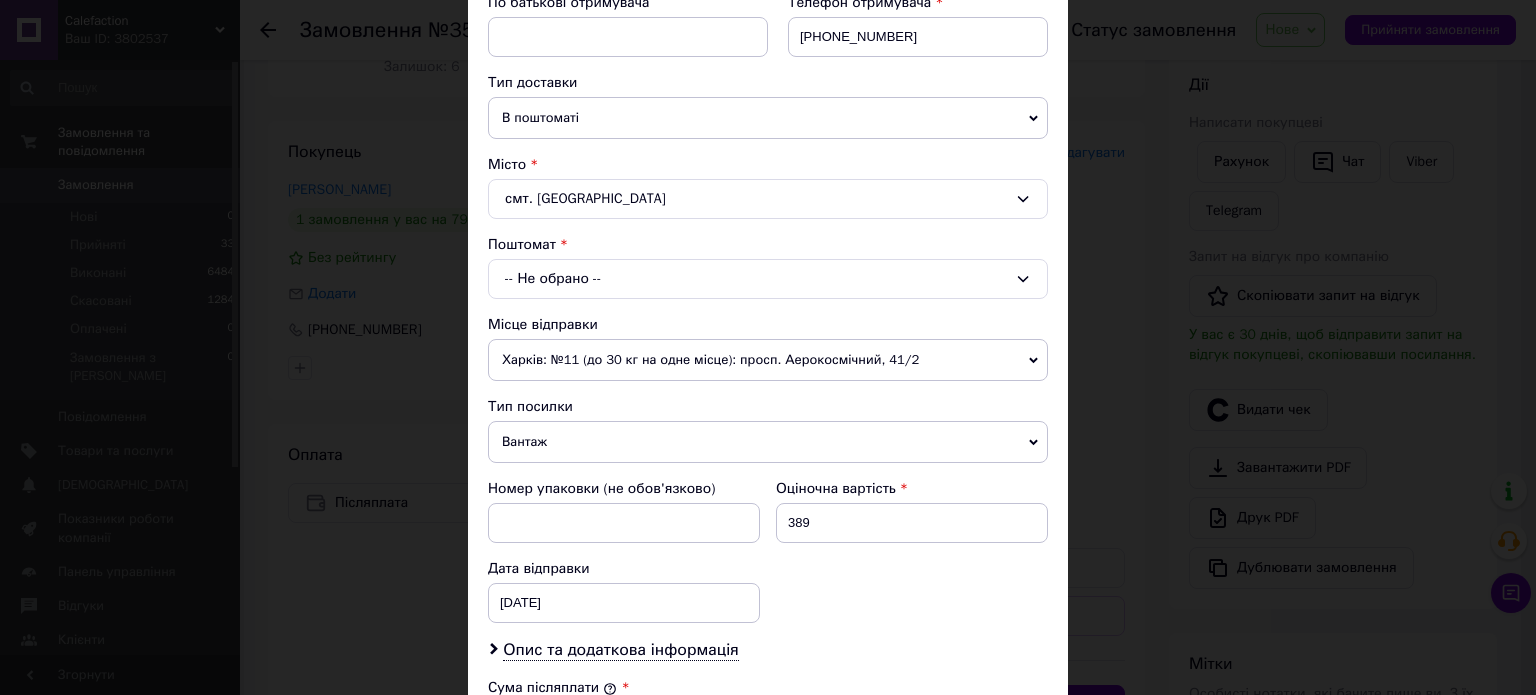 click on "-- Не обрано --" at bounding box center [768, 279] 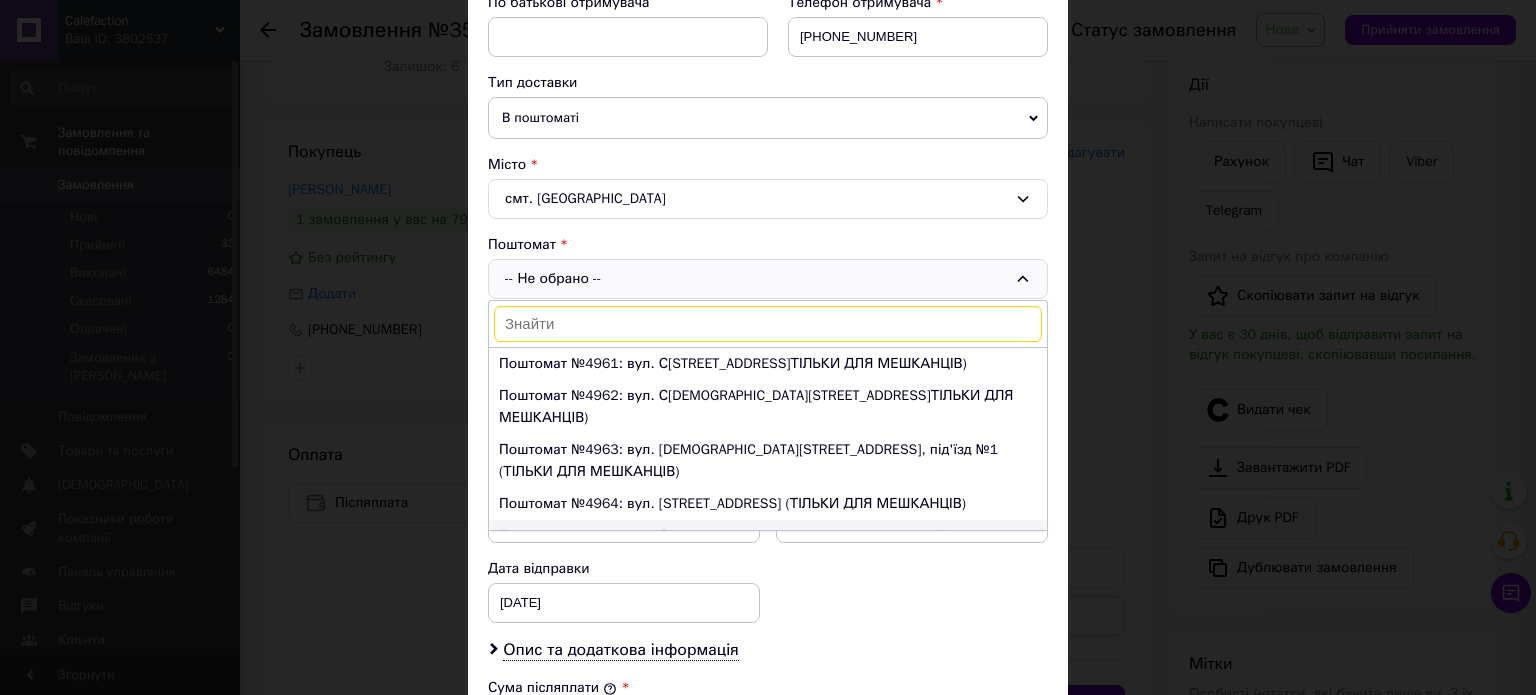 click on "Поштомат №4965: вул. С[DEMOGRAPHIC_DATA][STREET_ADDRESS]під’їзд №1 (ТІЛЬКИ ДЛЯ МЕШКАНЦІВ)" at bounding box center [768, 547] 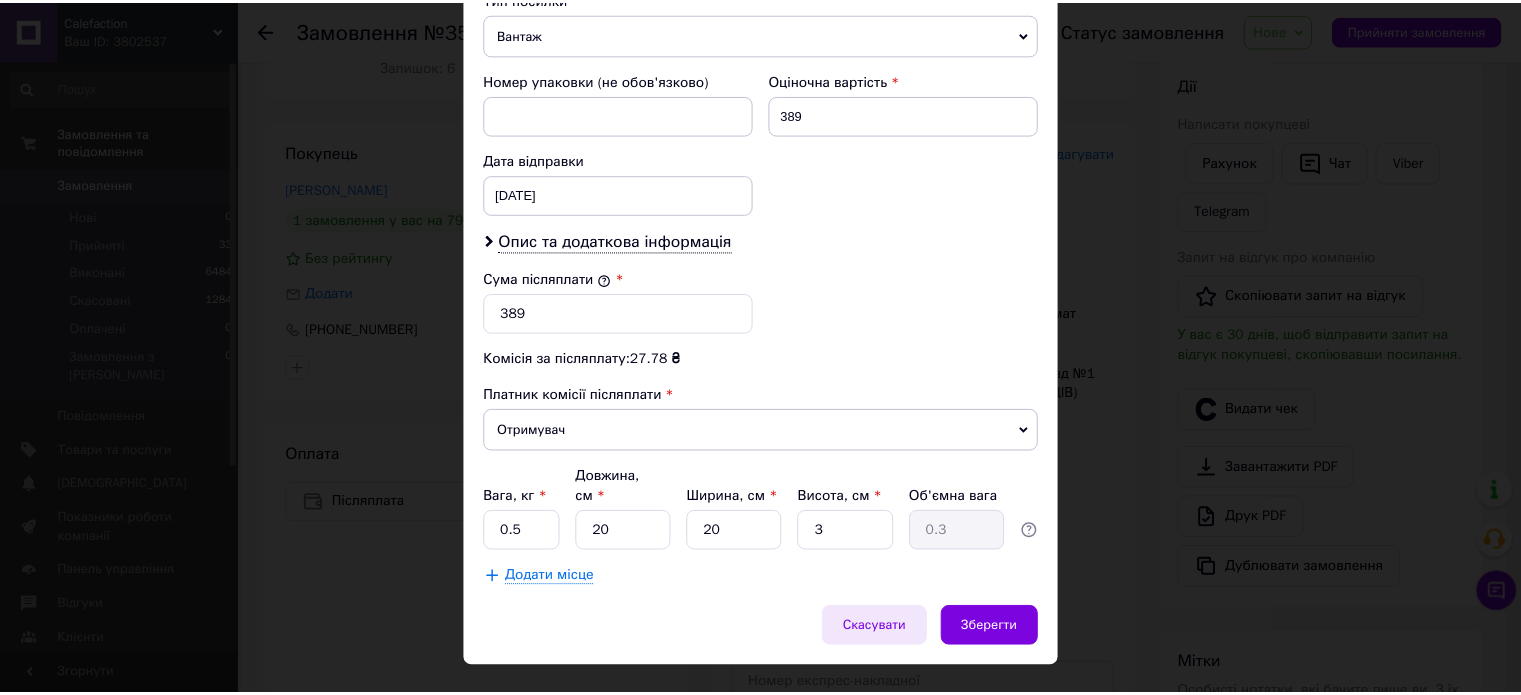 scroll, scrollTop: 846, scrollLeft: 0, axis: vertical 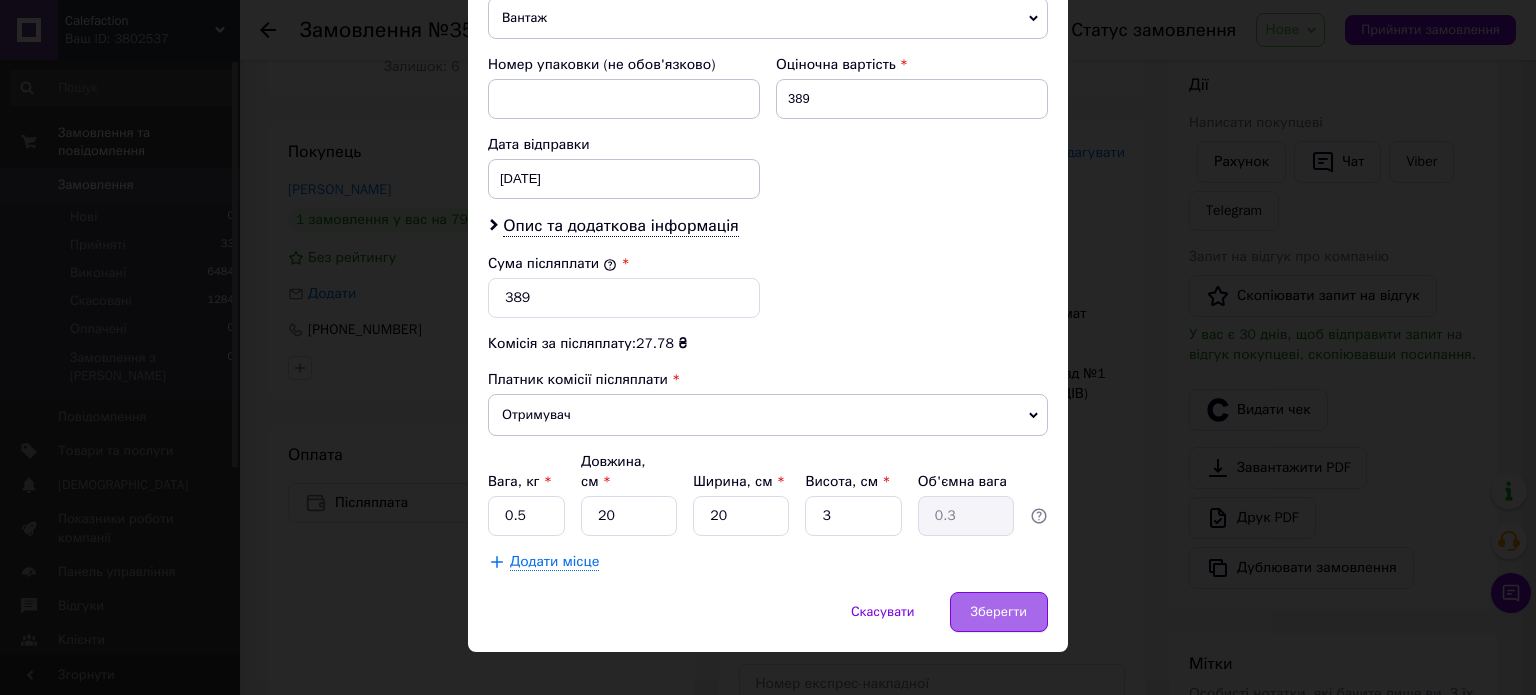 click on "Зберегти" at bounding box center (999, 612) 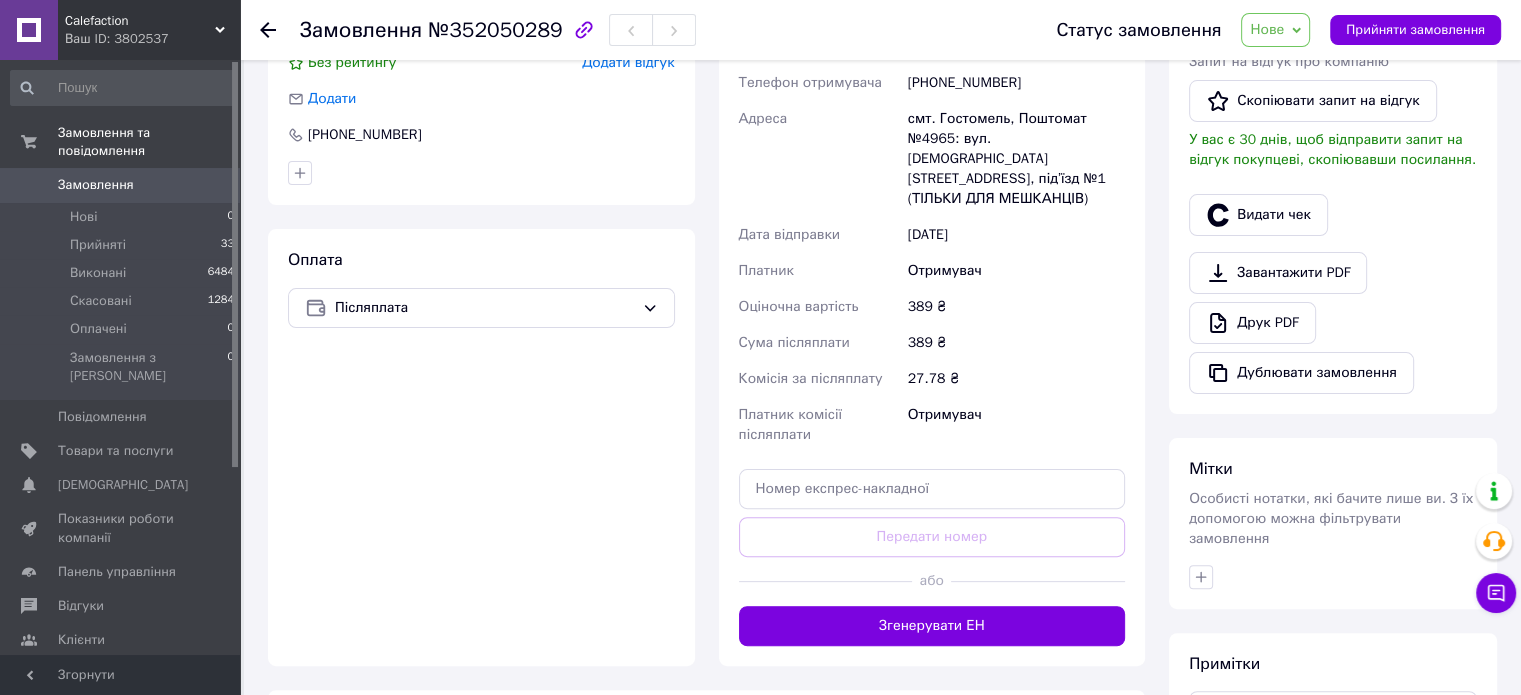 scroll, scrollTop: 478, scrollLeft: 0, axis: vertical 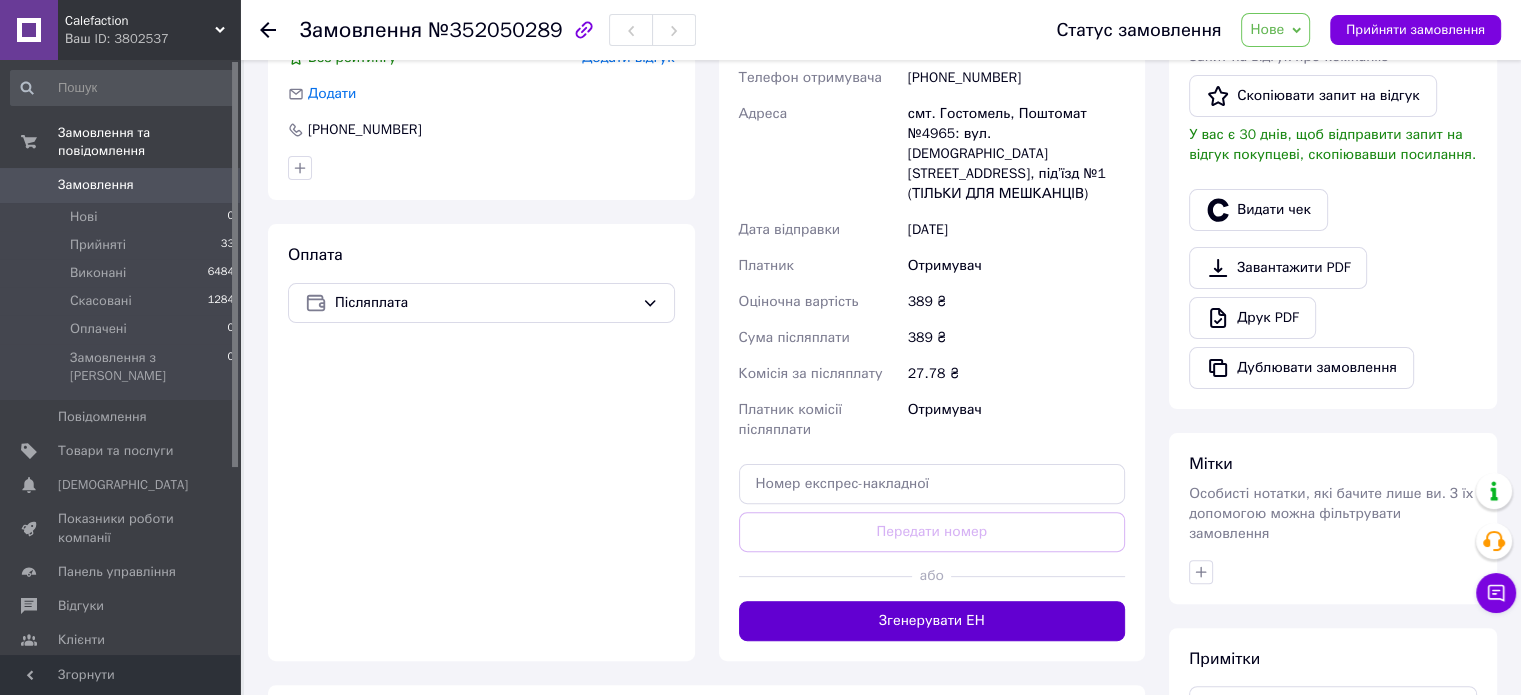 click on "Згенерувати ЕН" at bounding box center (932, 621) 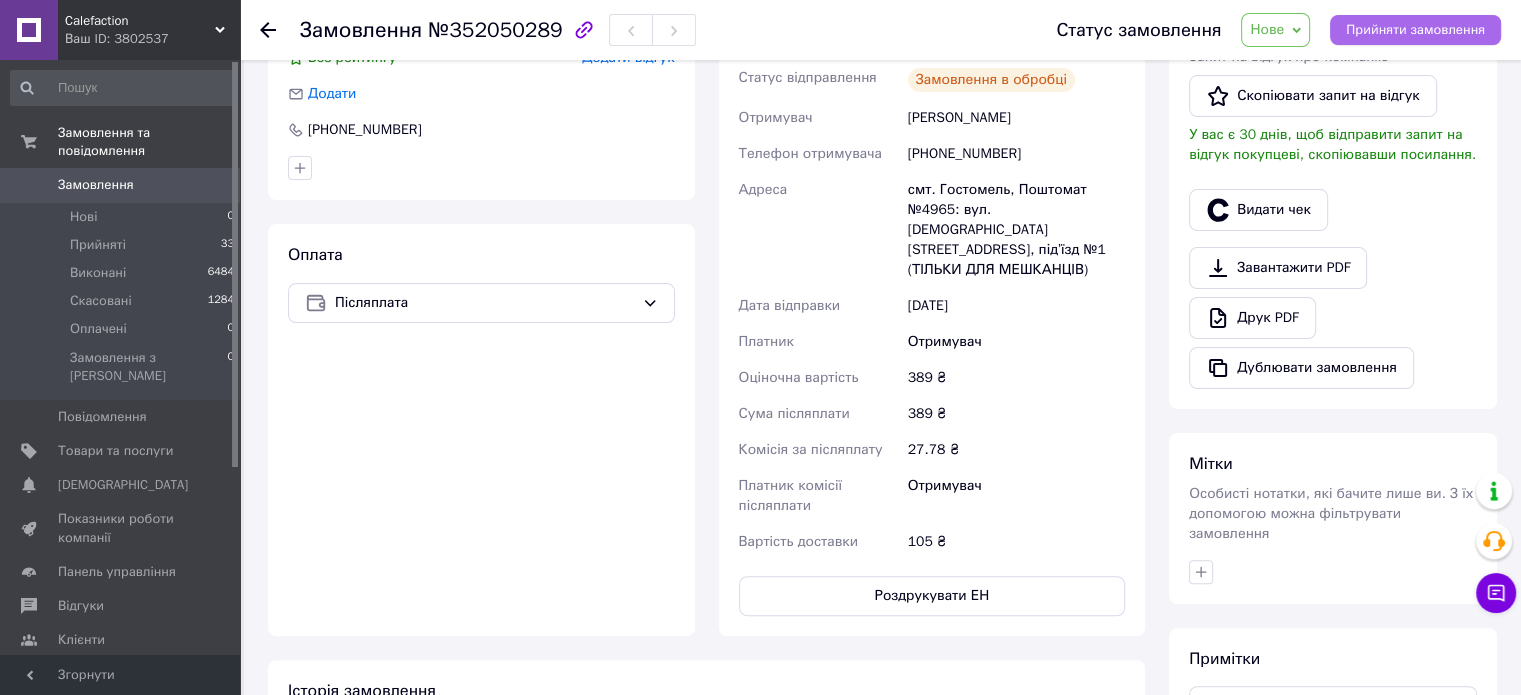 click on "Прийняти замовлення" at bounding box center [1415, 30] 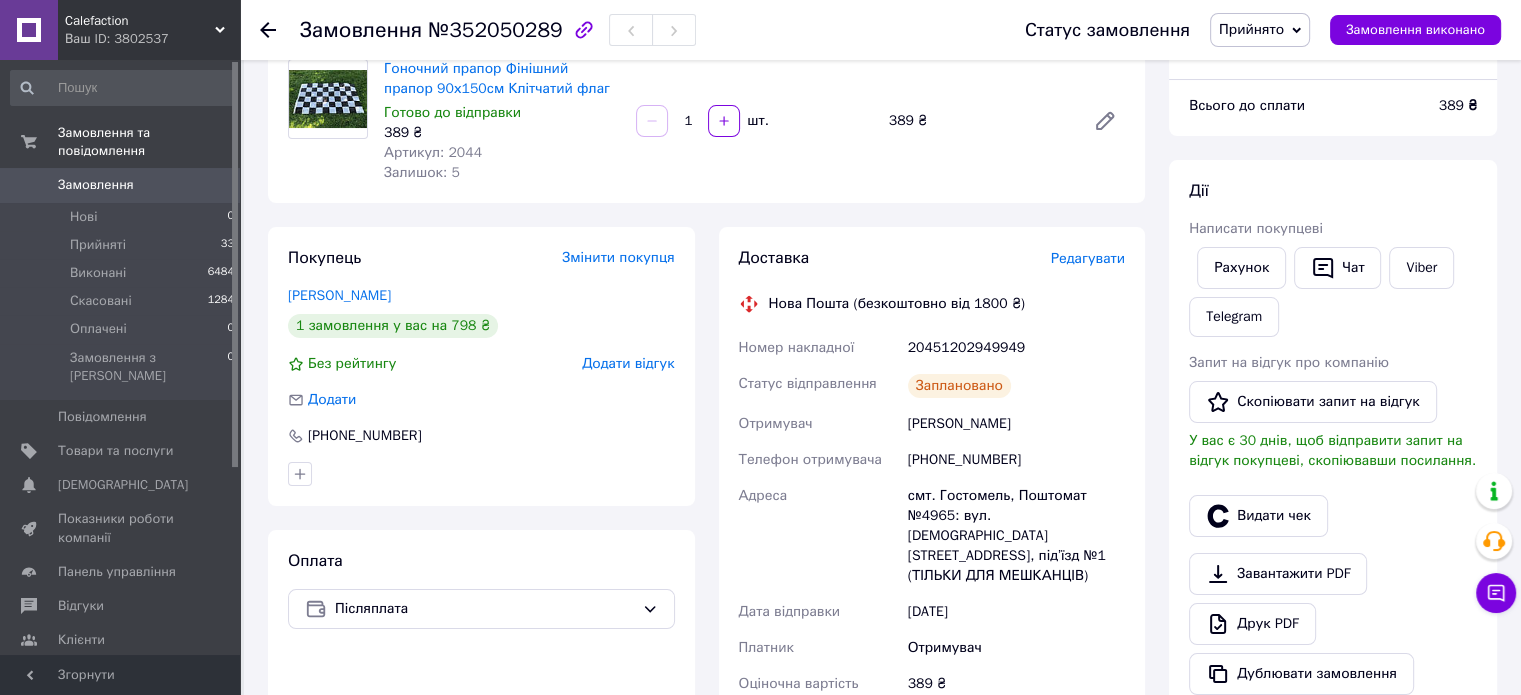 scroll, scrollTop: 0, scrollLeft: 0, axis: both 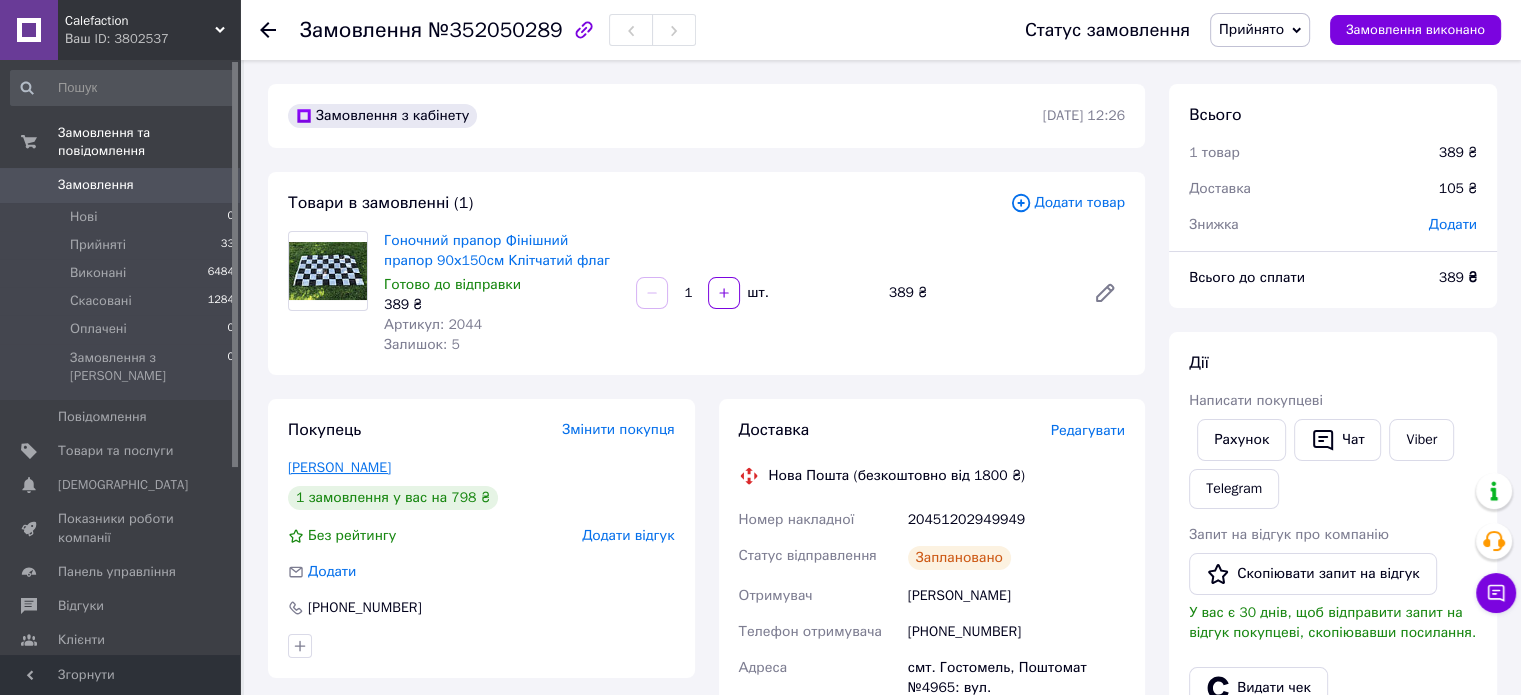 click on "[PERSON_NAME]" at bounding box center (339, 467) 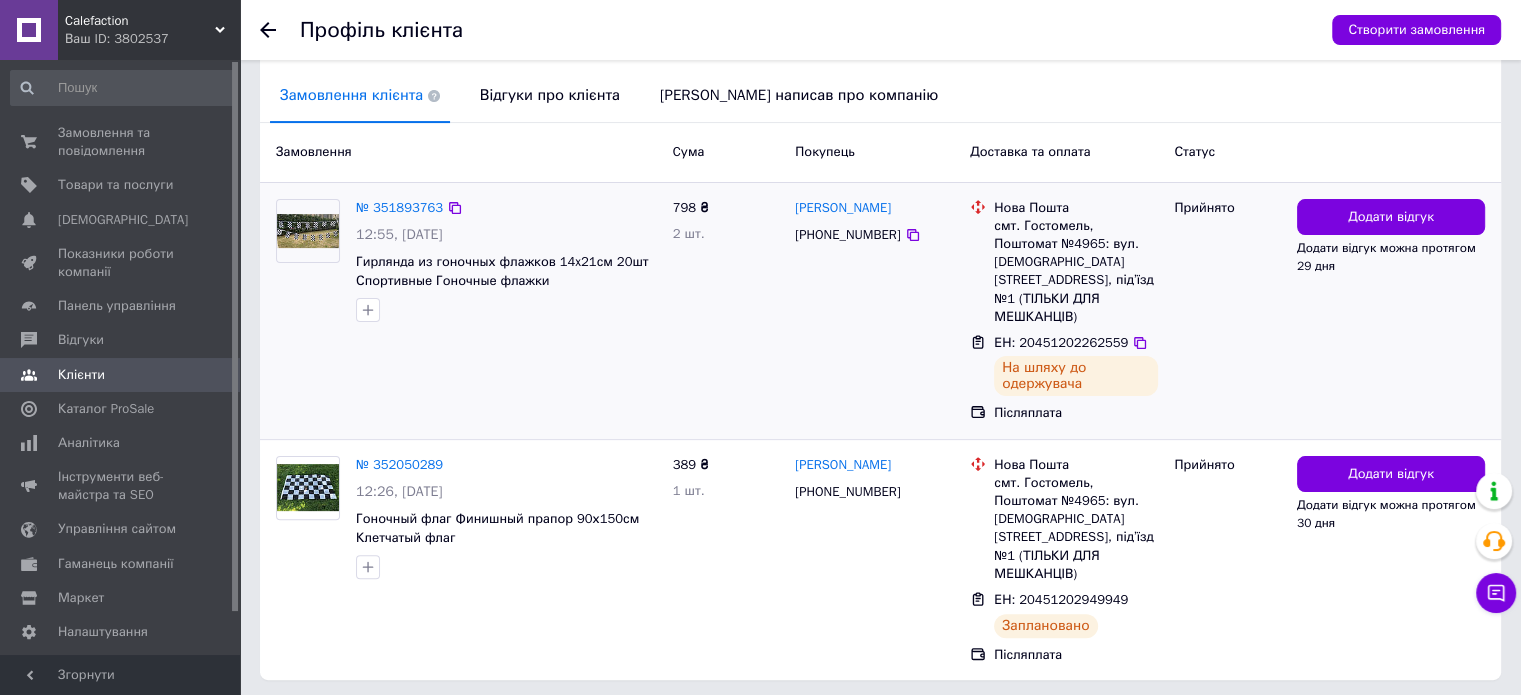 scroll, scrollTop: 477, scrollLeft: 0, axis: vertical 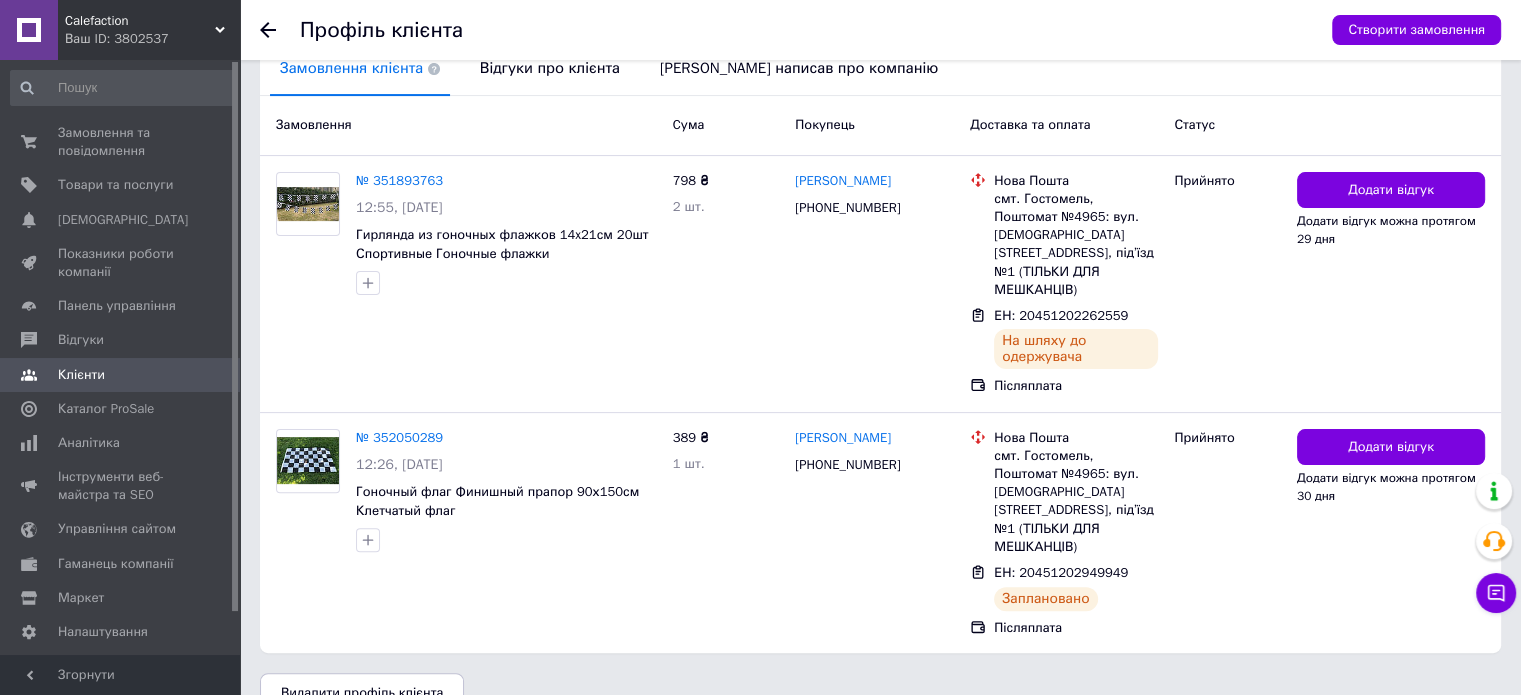 click 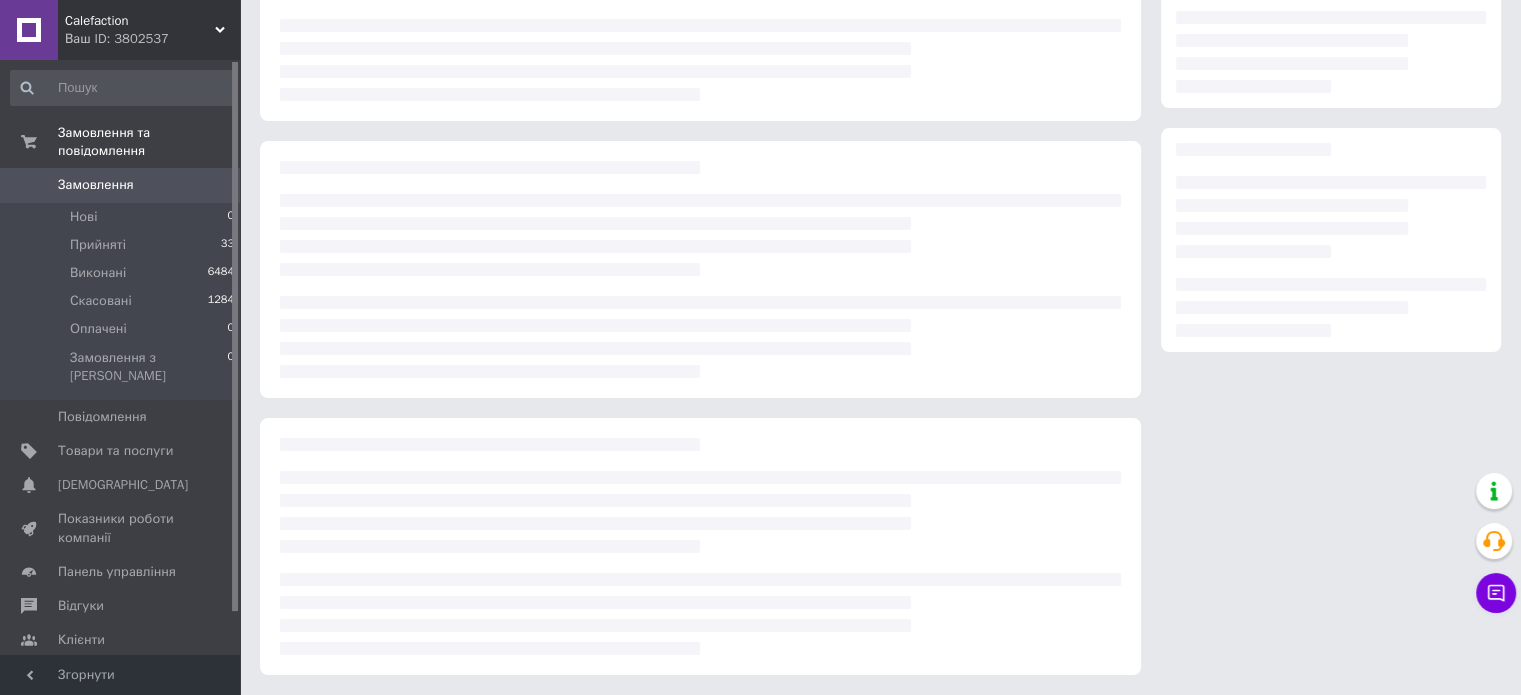 scroll, scrollTop: 0, scrollLeft: 0, axis: both 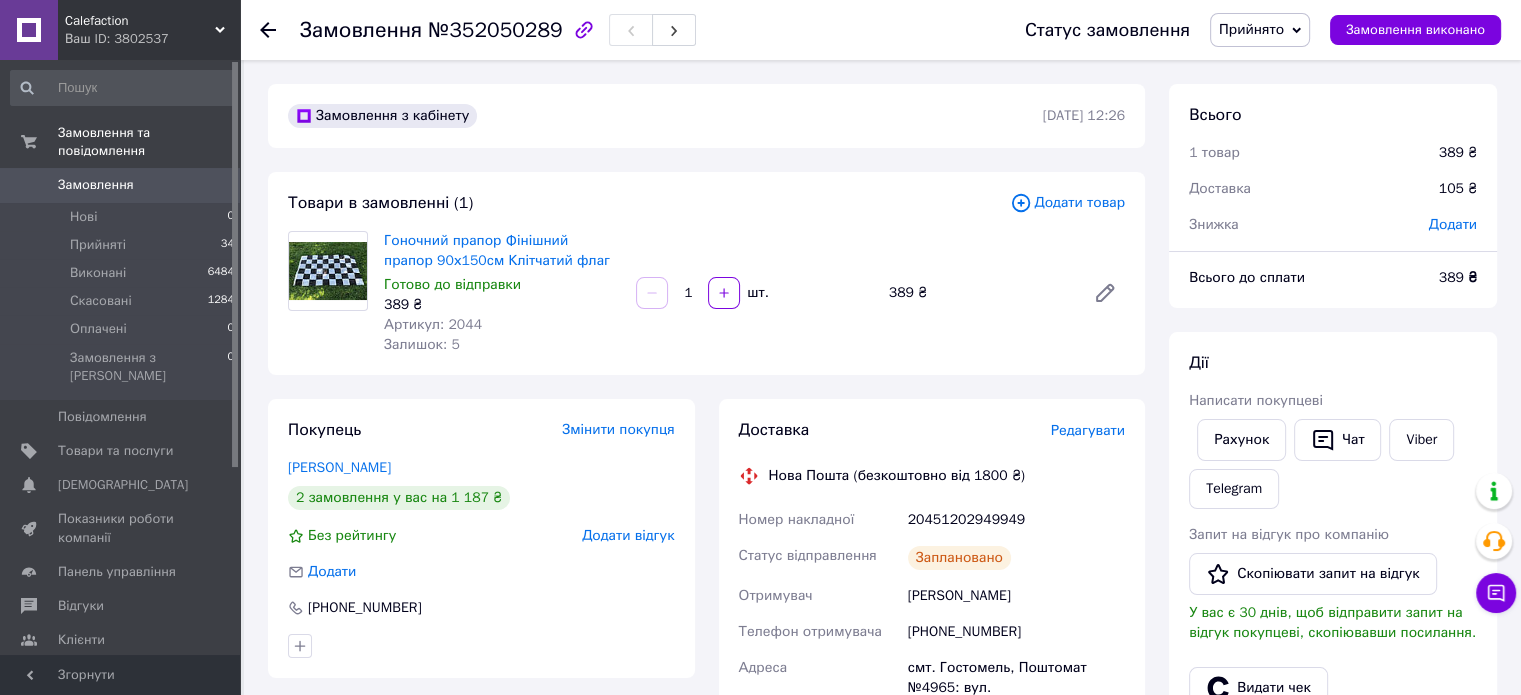 click 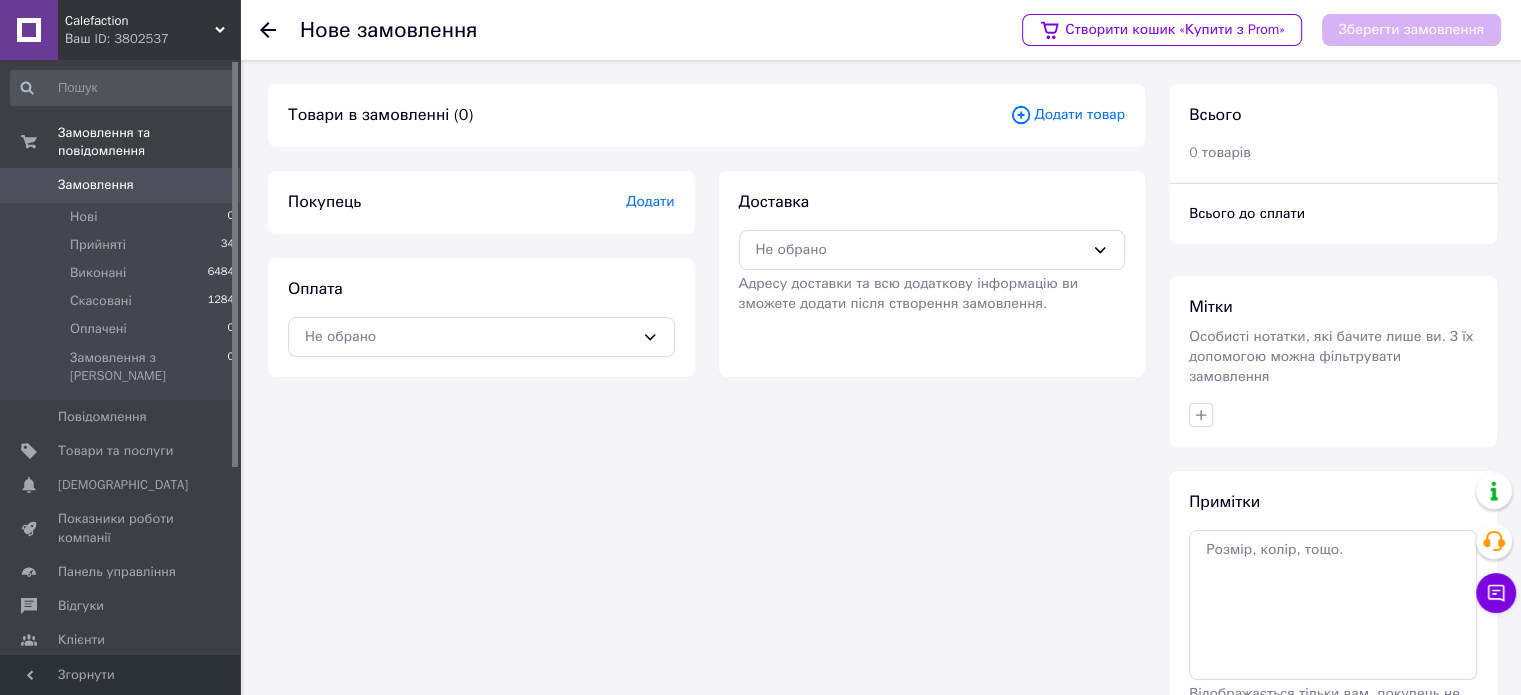 click 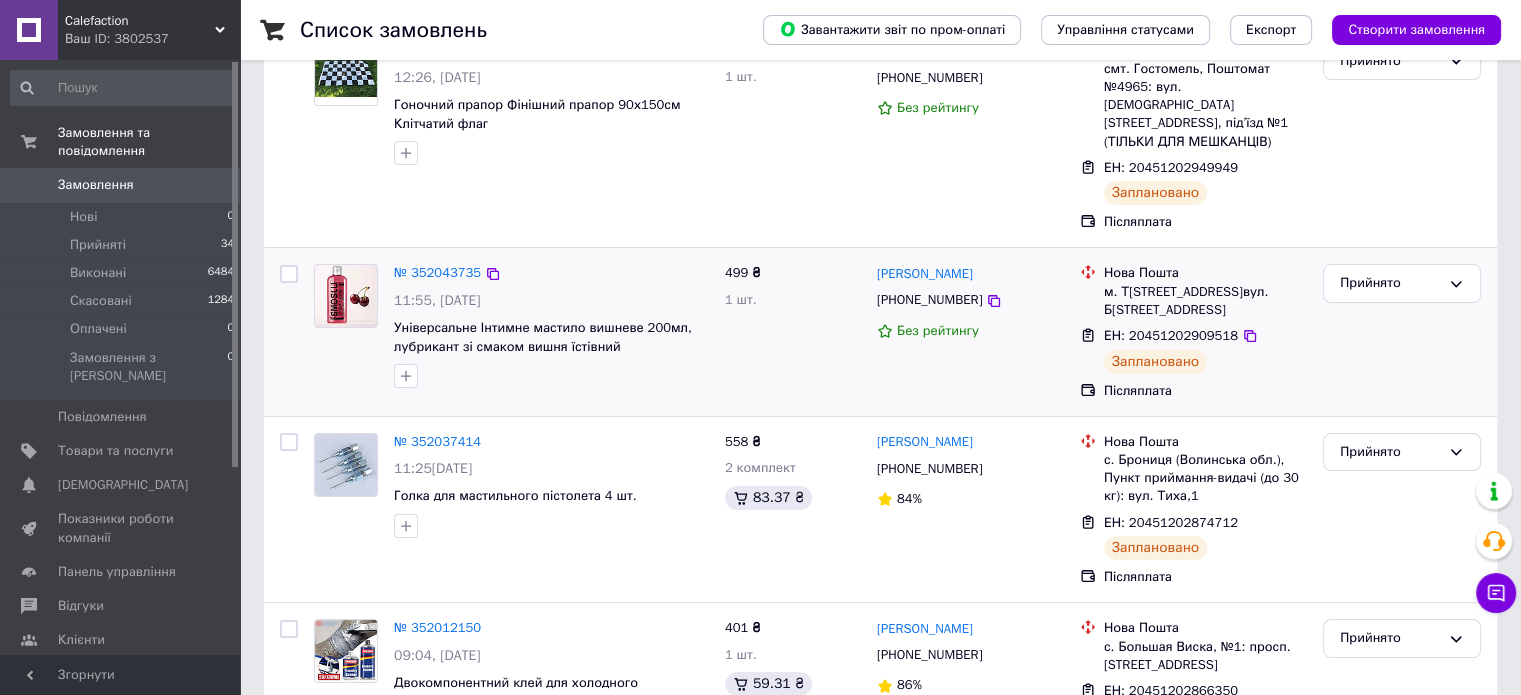 scroll, scrollTop: 200, scrollLeft: 0, axis: vertical 